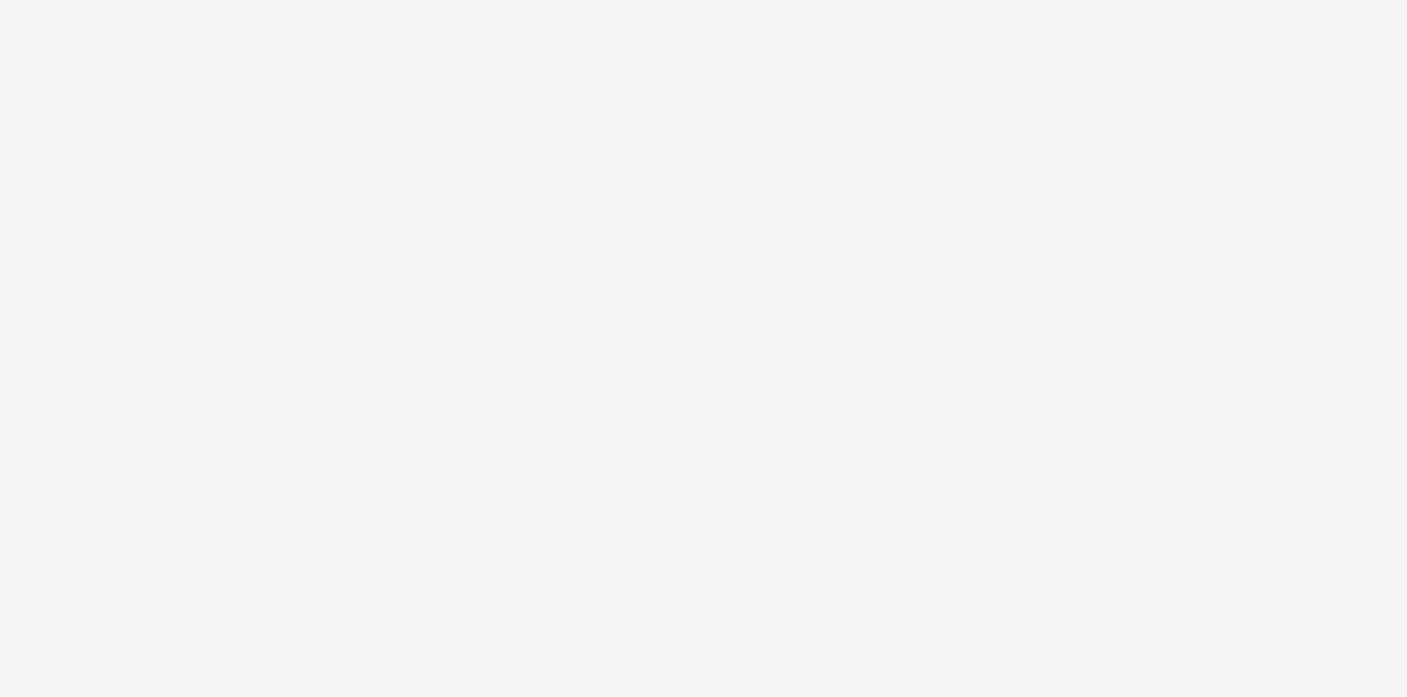 scroll, scrollTop: 0, scrollLeft: 0, axis: both 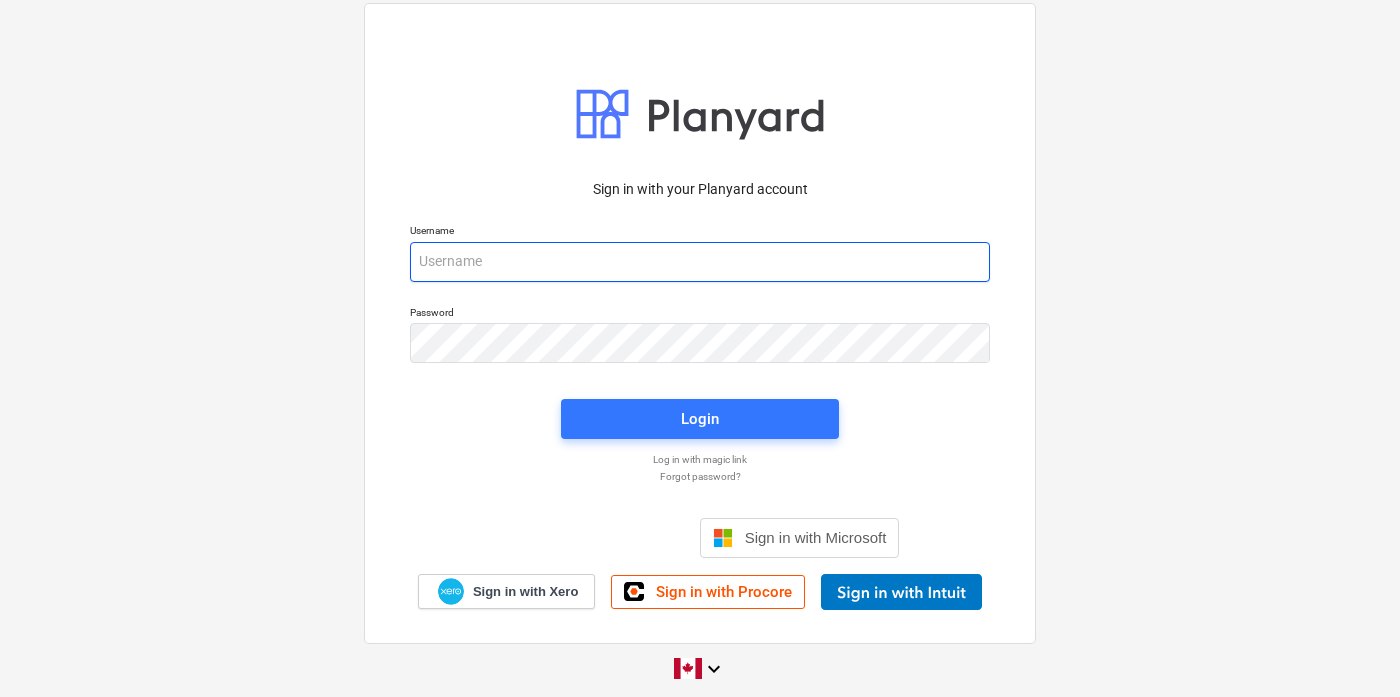 click at bounding box center [700, 262] 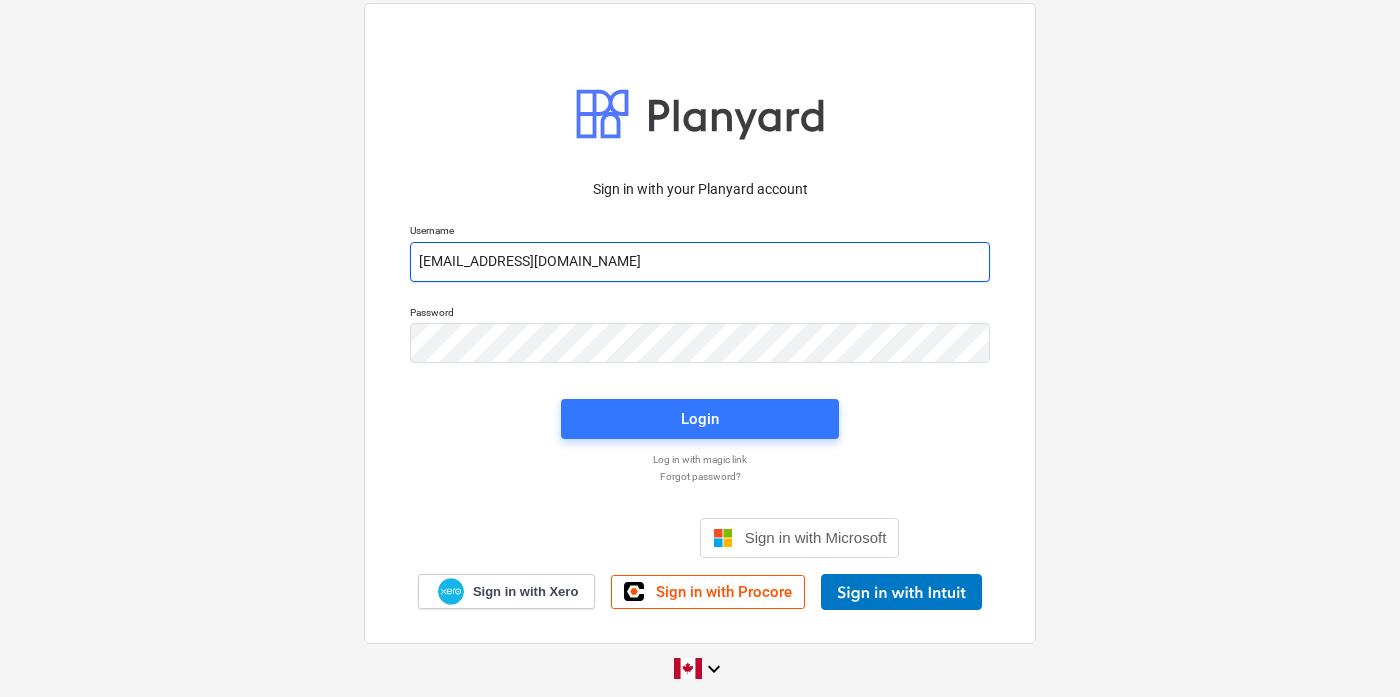 type on "[EMAIL_ADDRESS][DOMAIN_NAME]" 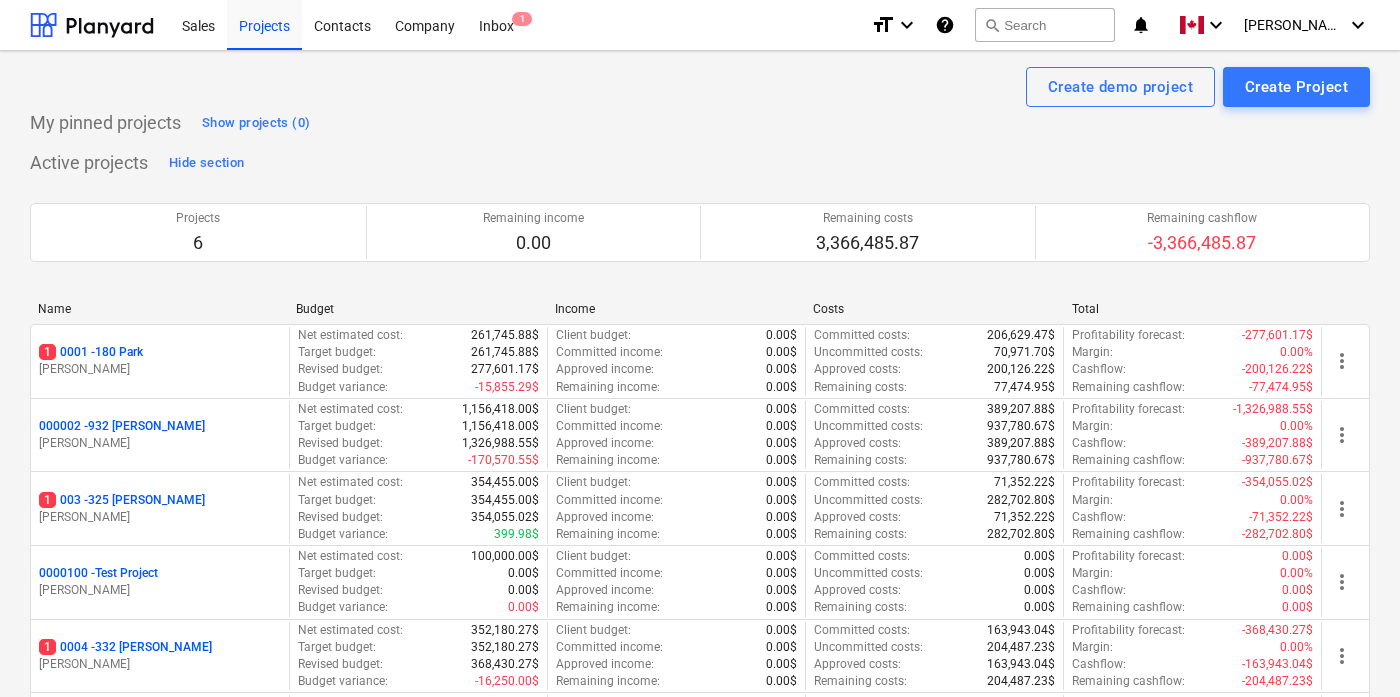 click on "My pinned projects Show projects (0) Active projects Hide section Projects 6 Remaining income 0.00 Remaining costs 3,366,485.87 Remaining cashflow -3,366,485.87 Please wait Name Budget Income Costs Total 1  0001 -  180 Park [PERSON_NAME] Net estimated cost : 261,745.88$ Target budget : 261,745.88$ Revised budget : 277,601.17$ Budget variance : -15,855.29$ Client budget : 0.00$ Committed income : 0.00$ Approved income : 0.00$ Remaining income : 0.00$ Committed costs : 206,629.47$ Uncommitted costs : 70,971.70$ Approved costs : 200,126.22$ Remaining costs : 77,474.95$ Profitability forecast : -277,601.17$ Margin : 0.00% Cashflow : -200,126.22$ Remaining cashflow : -77,474.95$ more_vert  000002 -  932 [PERSON_NAME] Net estimated cost : 1,156,418.00$ Target budget : 1,156,418.00$ Revised budget : 1,326,988.55$ Budget variance : -170,570.55$ Client budget : 0.00$ Committed income : 0.00$ Approved income : 0.00$ Remaining income : 0.00$ Committed costs : 389,207.88$ Uncommitted costs : 937,780.67$ Approved costs" at bounding box center [700, 509] 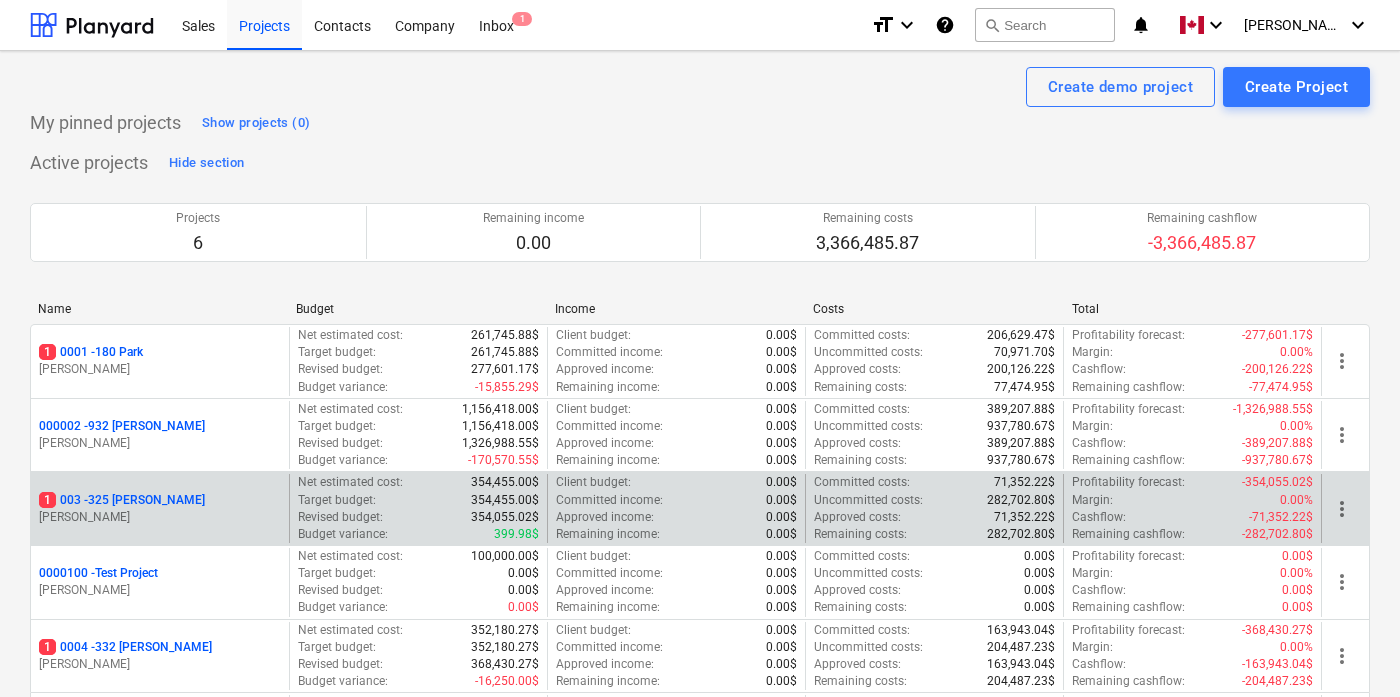 click on "1  003 -  325 [PERSON_NAME]" at bounding box center (122, 500) 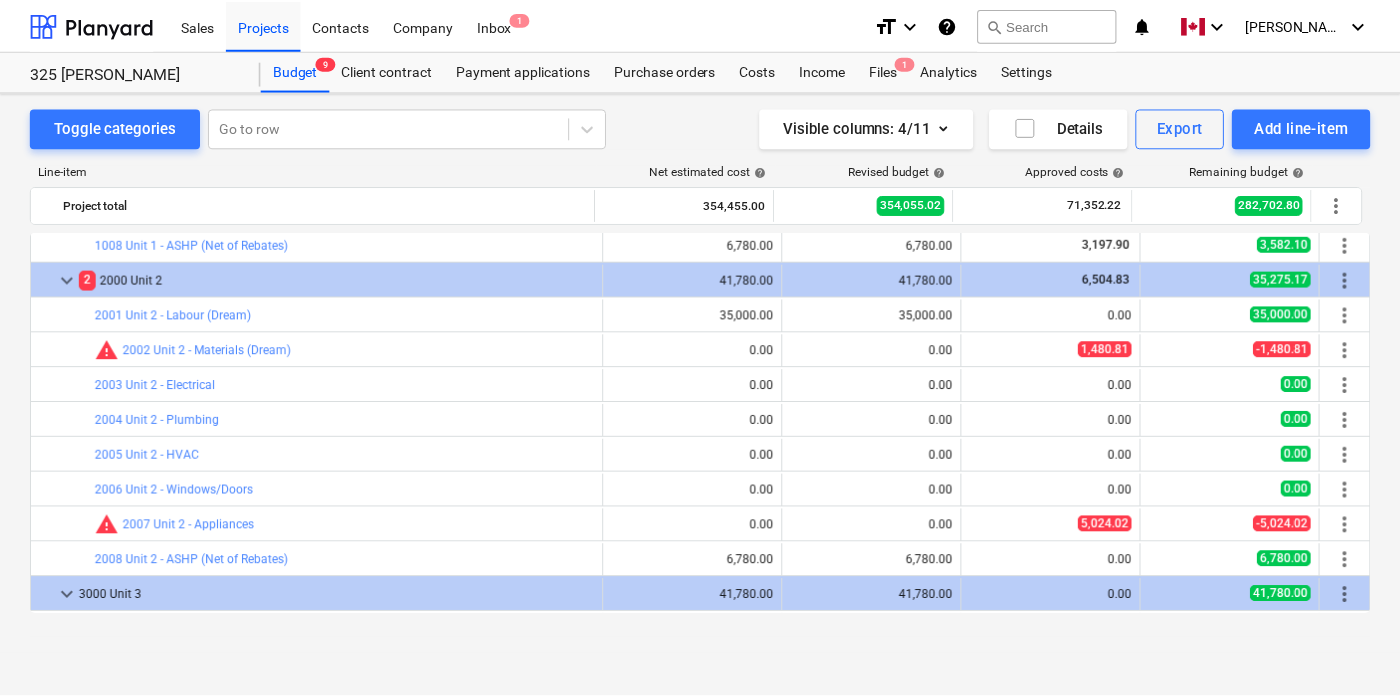 scroll, scrollTop: 839, scrollLeft: 0, axis: vertical 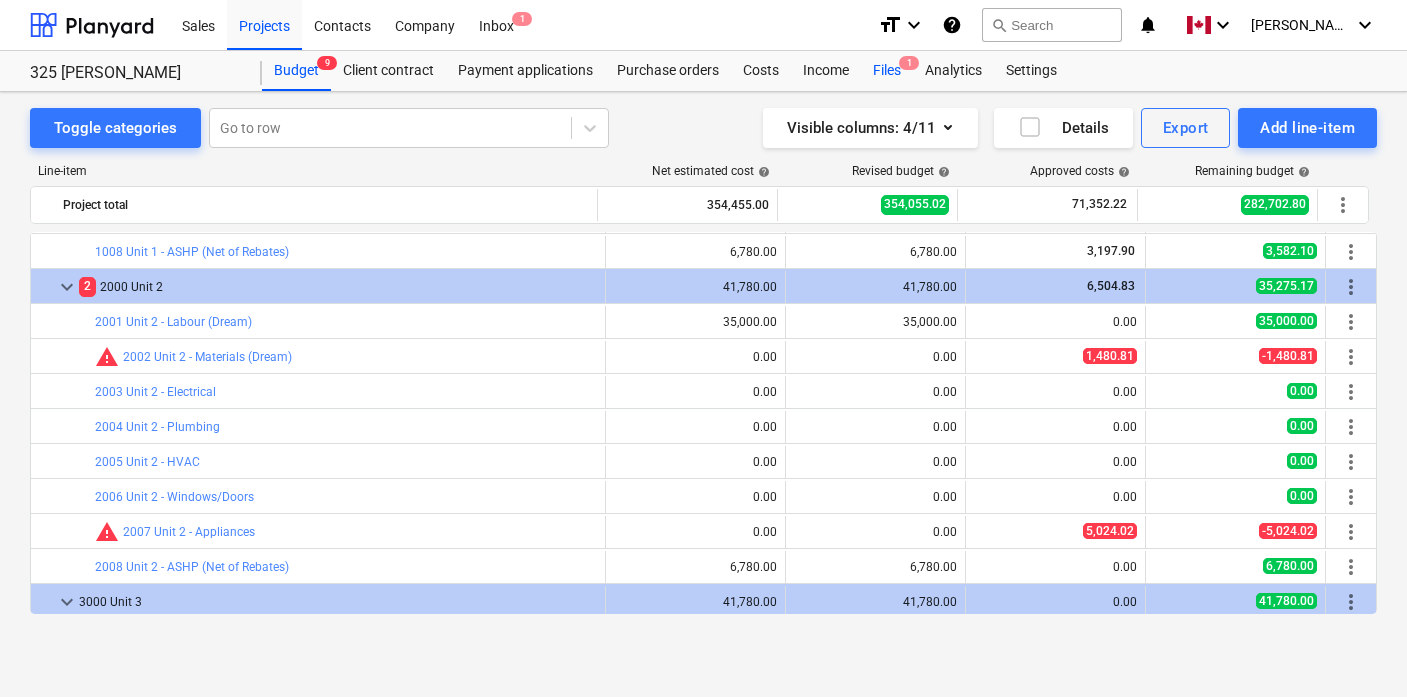 click on "Files 1" at bounding box center [887, 71] 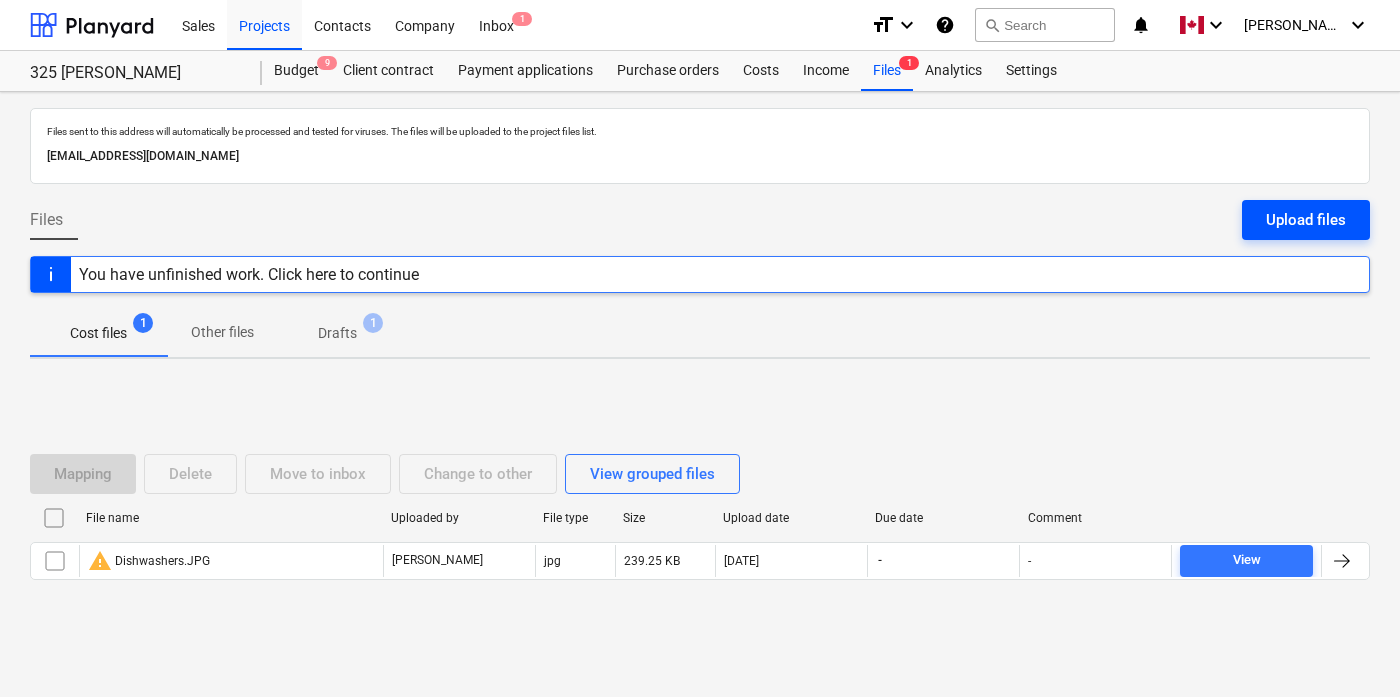 click on "Upload files" at bounding box center (1306, 220) 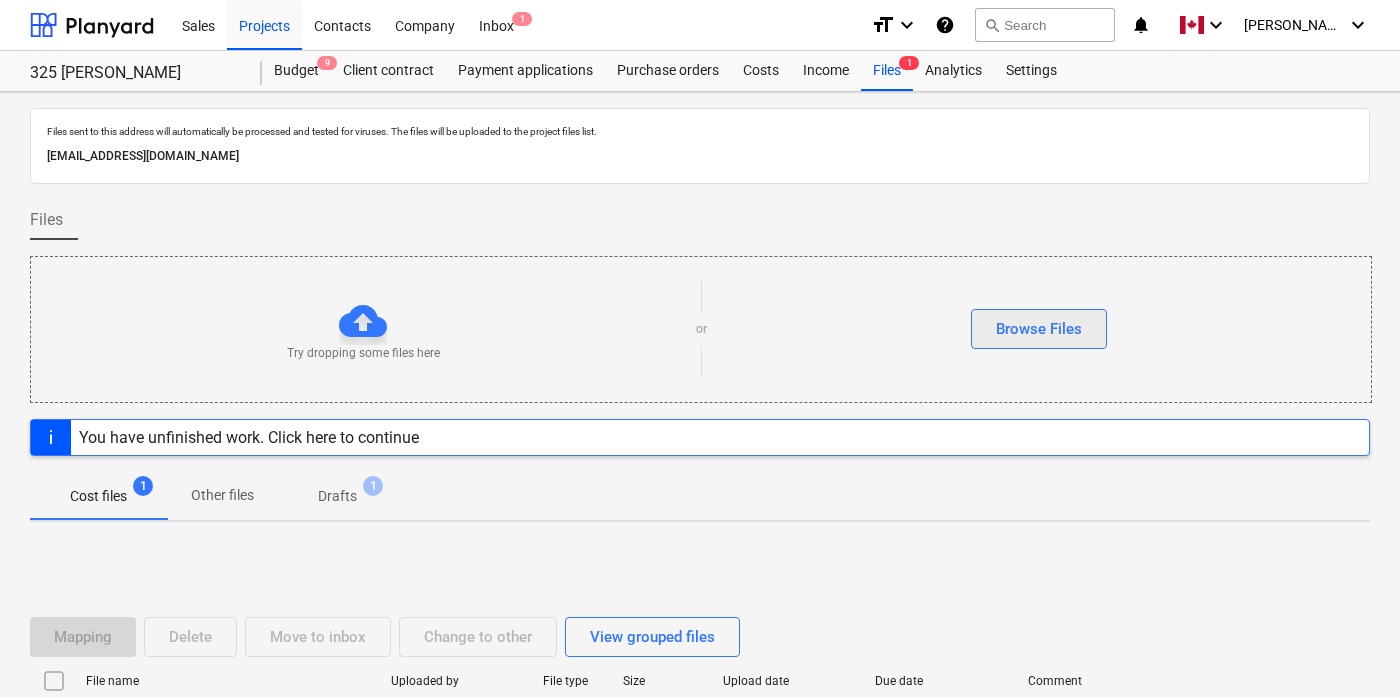 click on "Browse Files" at bounding box center (1039, 329) 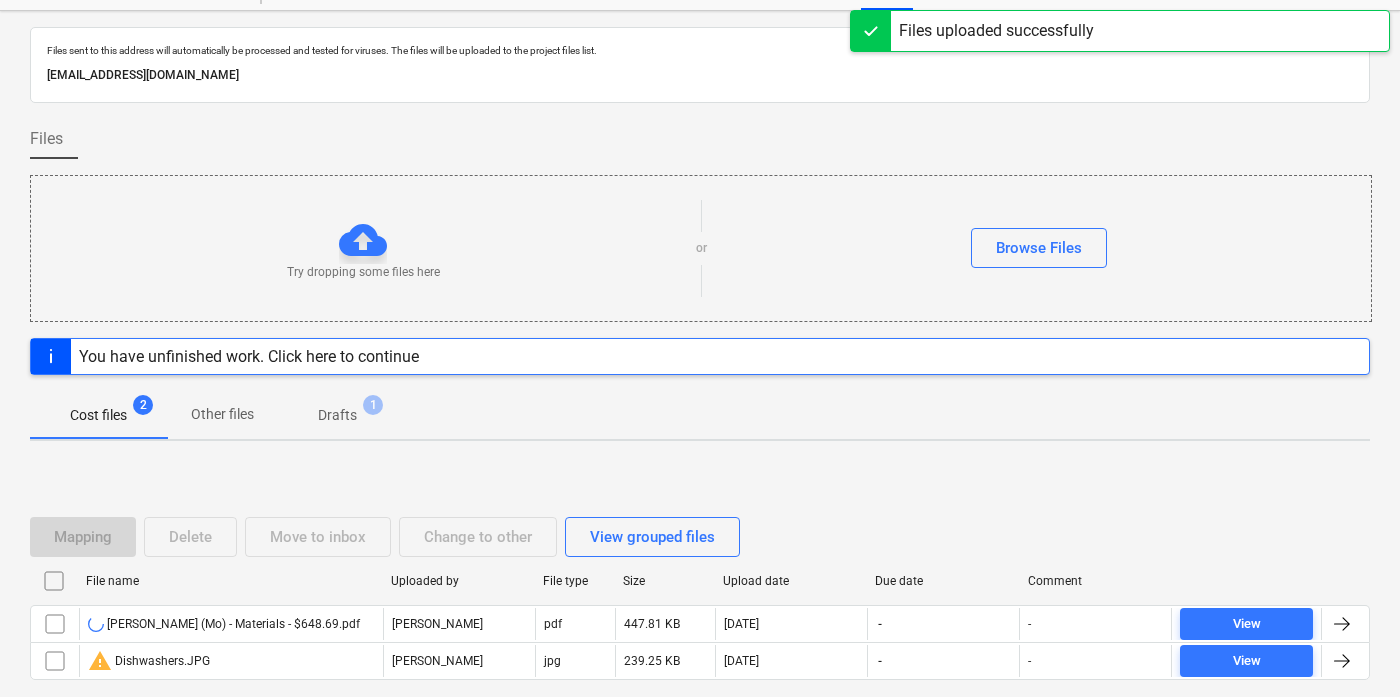 scroll, scrollTop: 173, scrollLeft: 0, axis: vertical 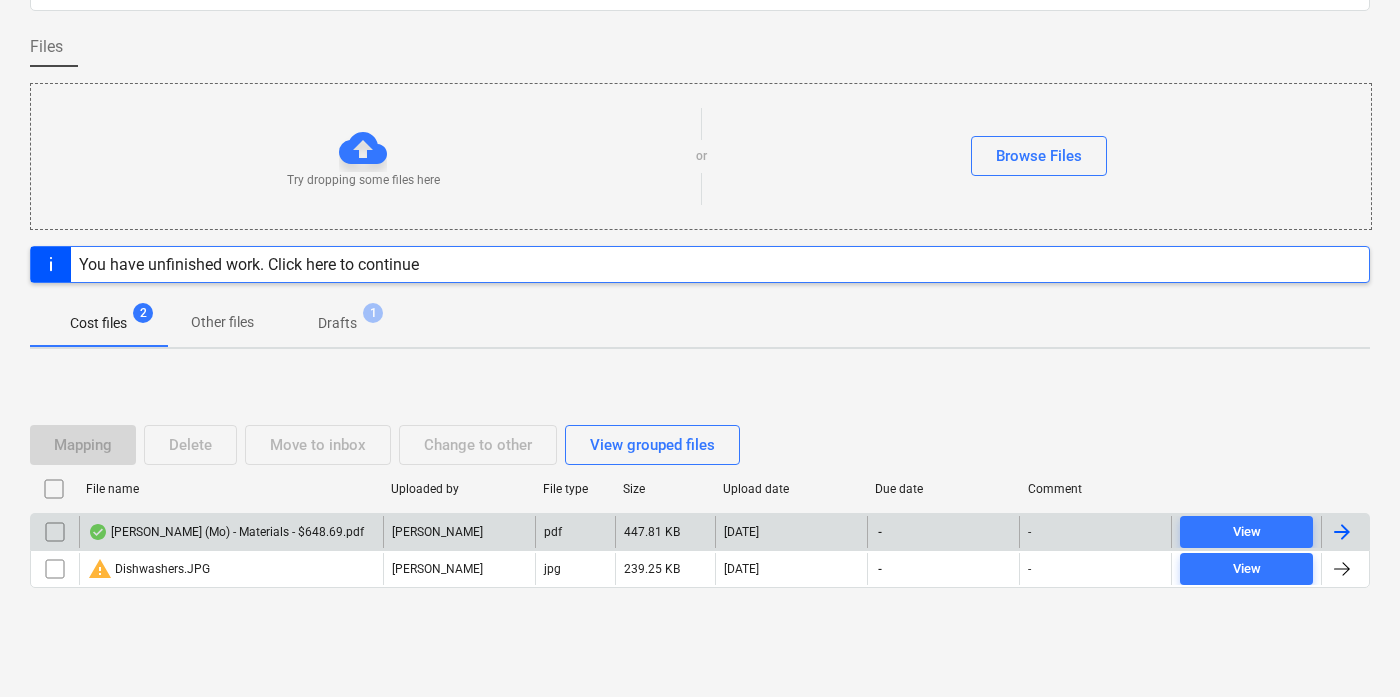 click at bounding box center [1342, 532] 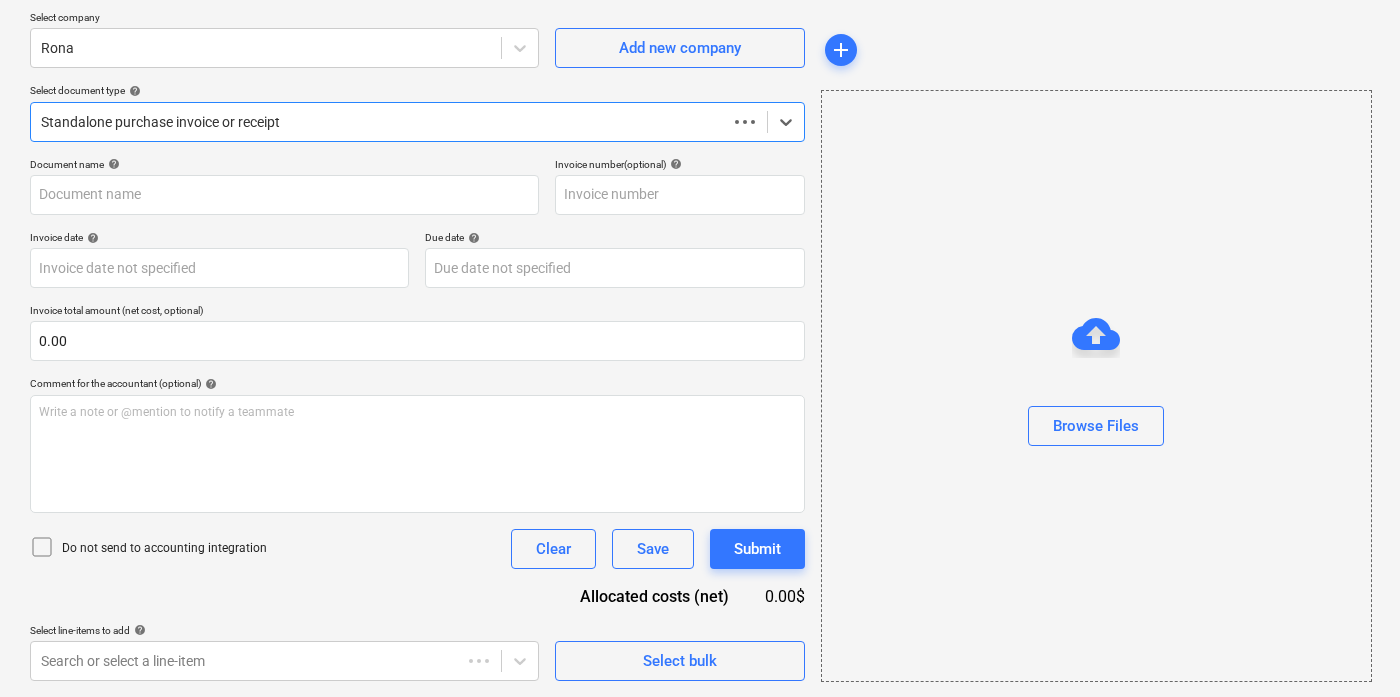scroll, scrollTop: 153, scrollLeft: 0, axis: vertical 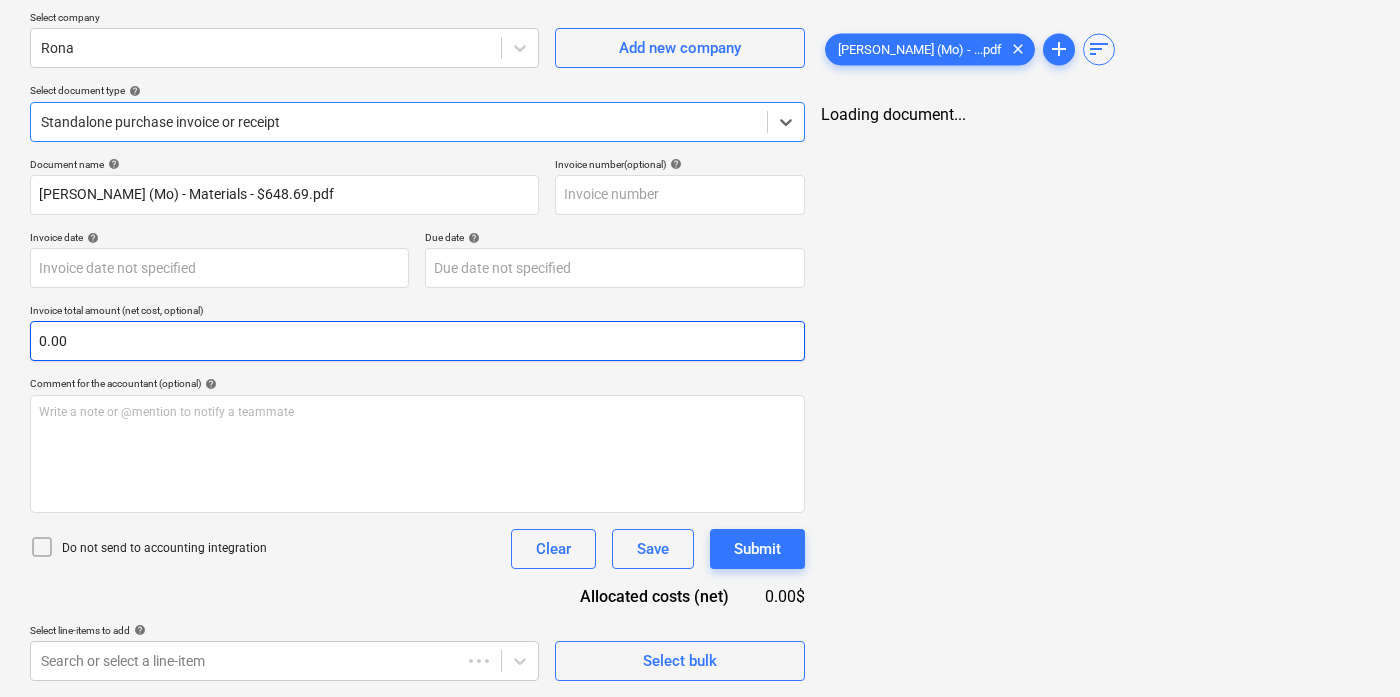 type on "[PERSON_NAME] (Mo) - Materials - $648.69.pdf" 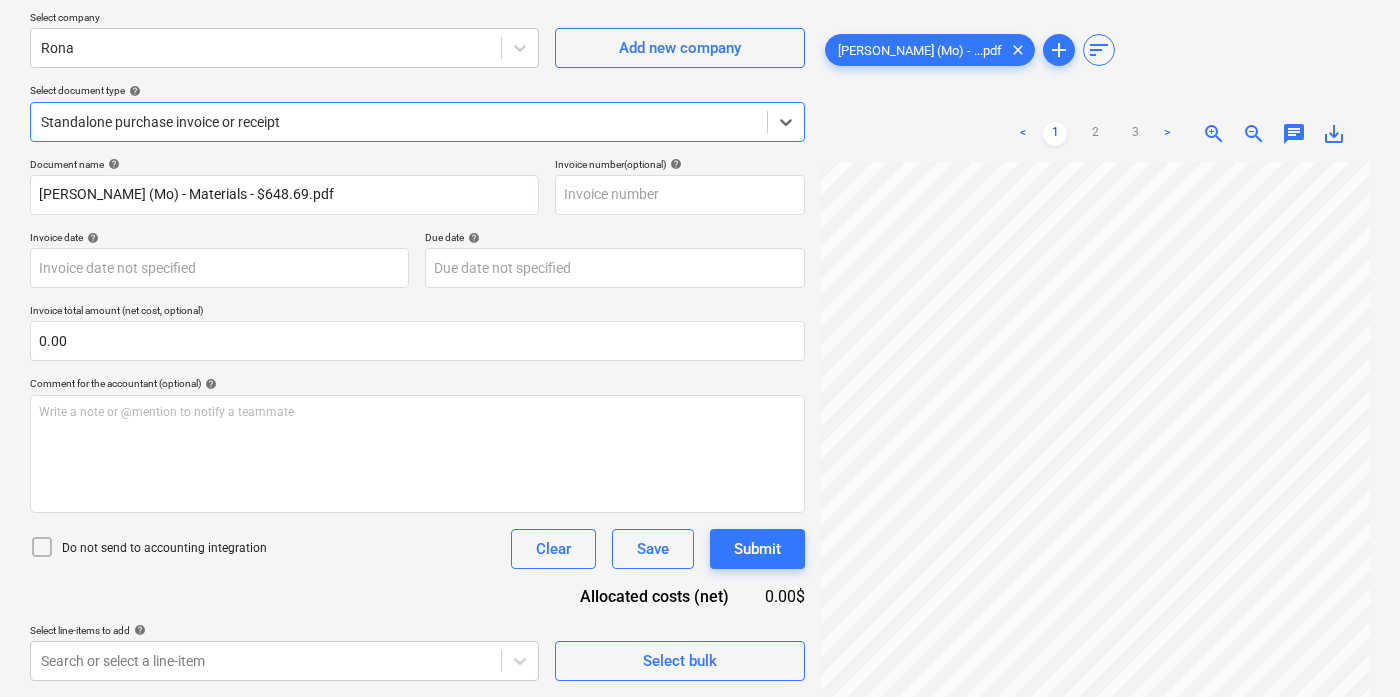 click on "Document name help [PERSON_NAME] (Mo) - Materials - $648.69.pdf Invoice number  (optional) help Invoice date help Press the down arrow key to interact with the calendar and
select a date. Press the question mark key to get the keyboard shortcuts for changing dates. Due date help Press the down arrow key to interact with the calendar and
select a date. Press the question mark key to get the keyboard shortcuts for changing dates. Invoice total amount (net cost, optional) 0.00 Comment for the accountant (optional) help Write a note or @mention to notify a teammate ﻿ Do not send to accounting integration Clear Save Submit Allocated costs (net) 0.00$ Select line-items to add help Search or select a line-item Select bulk" at bounding box center [417, 419] 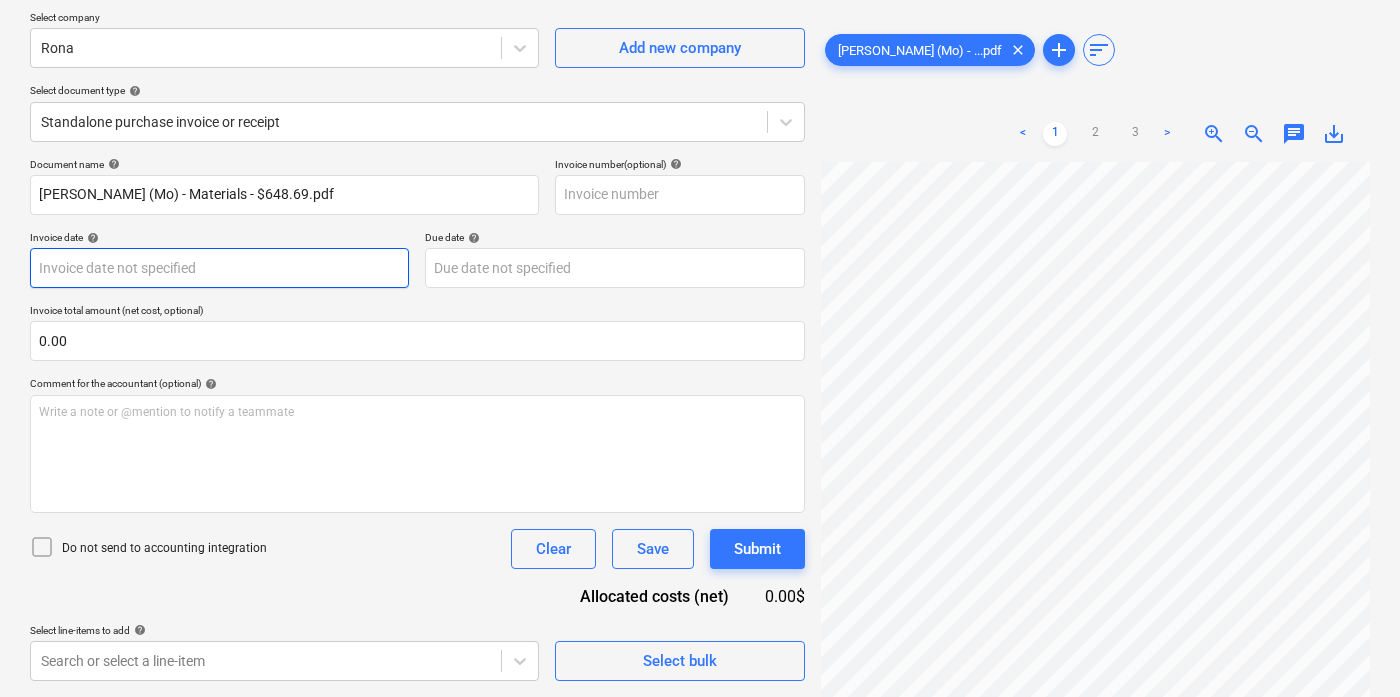 click on "Sales Projects Contacts Company Inbox 1 format_size keyboard_arrow_down help search Search notifications 0 keyboard_arrow_down [PERSON_NAME] keyboard_arrow_down 325 [PERSON_NAME] Budget 9 Client contract Payment applications Purchase orders Costs Income Files 2 Analytics Settings Create new document Select company Rona   Add new company Select document type help Standalone purchase invoice or receipt Document name help [PERSON_NAME] (Mo) - Materials - $648.69.pdf Invoice number  (optional) help Invoice date help Press the down arrow key to interact with the calendar and
select a date. Press the question mark key to get the keyboard shortcuts for changing dates. Due date help Press the down arrow key to interact with the calendar and
select a date. Press the question mark key to get the keyboard shortcuts for changing dates. Invoice total amount (net cost, optional) 0.00 Comment for the accountant (optional) help Write a note or @mention to notify a teammate ﻿ Do not send to accounting integration Clear Save Submit" at bounding box center [700, 195] 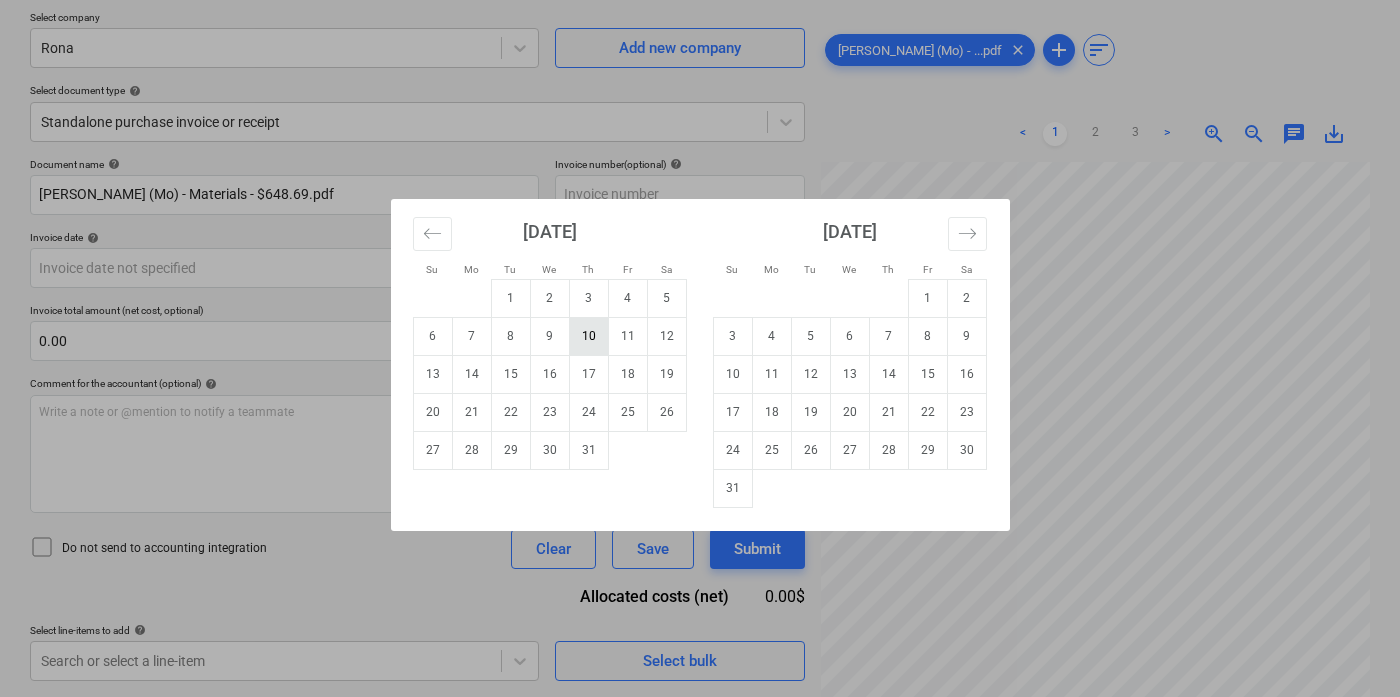 click on "10" at bounding box center (588, 336) 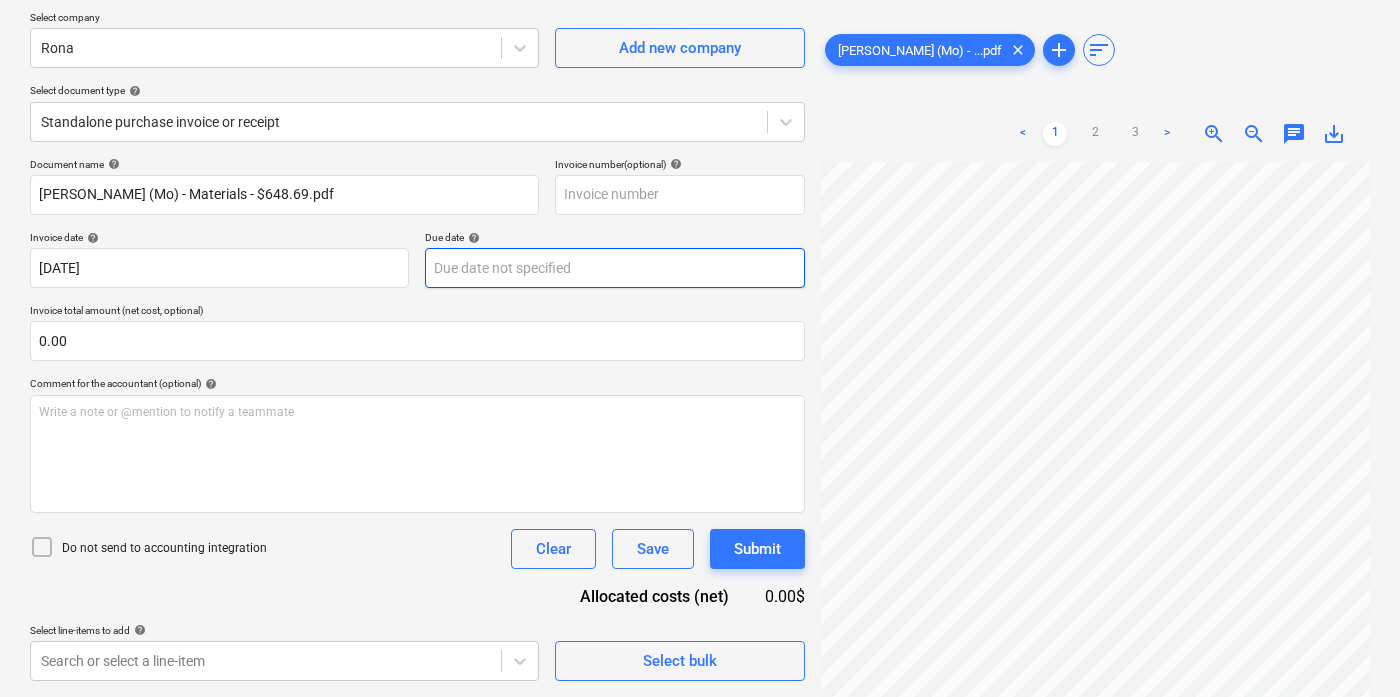 click on "Sales Projects Contacts Company Inbox 1 format_size keyboard_arrow_down help search Search notifications 0 keyboard_arrow_down [PERSON_NAME] keyboard_arrow_down 325 [PERSON_NAME] Budget 9 Client contract Payment applications Purchase orders Costs Income Files 2 Analytics Settings Create new document Select company Rona   Add new company Select document type help Standalone purchase invoice or receipt Document name help [PERSON_NAME] (Mo) - Materials - $648.69.pdf Invoice number  (optional) help Invoice date help [DATE] 10.07.2025 Press the down arrow key to interact with the calendar and
select a date. Press the question mark key to get the keyboard shortcuts for changing dates. Due date help Press the down arrow key to interact with the calendar and
select a date. Press the question mark key to get the keyboard shortcuts for changing dates. Invoice total amount (net cost, optional) 0.00 Comment for the accountant (optional) help Write a note or @mention to notify a teammate ﻿ Clear Save Submit 0.00$ help add" at bounding box center (700, 195) 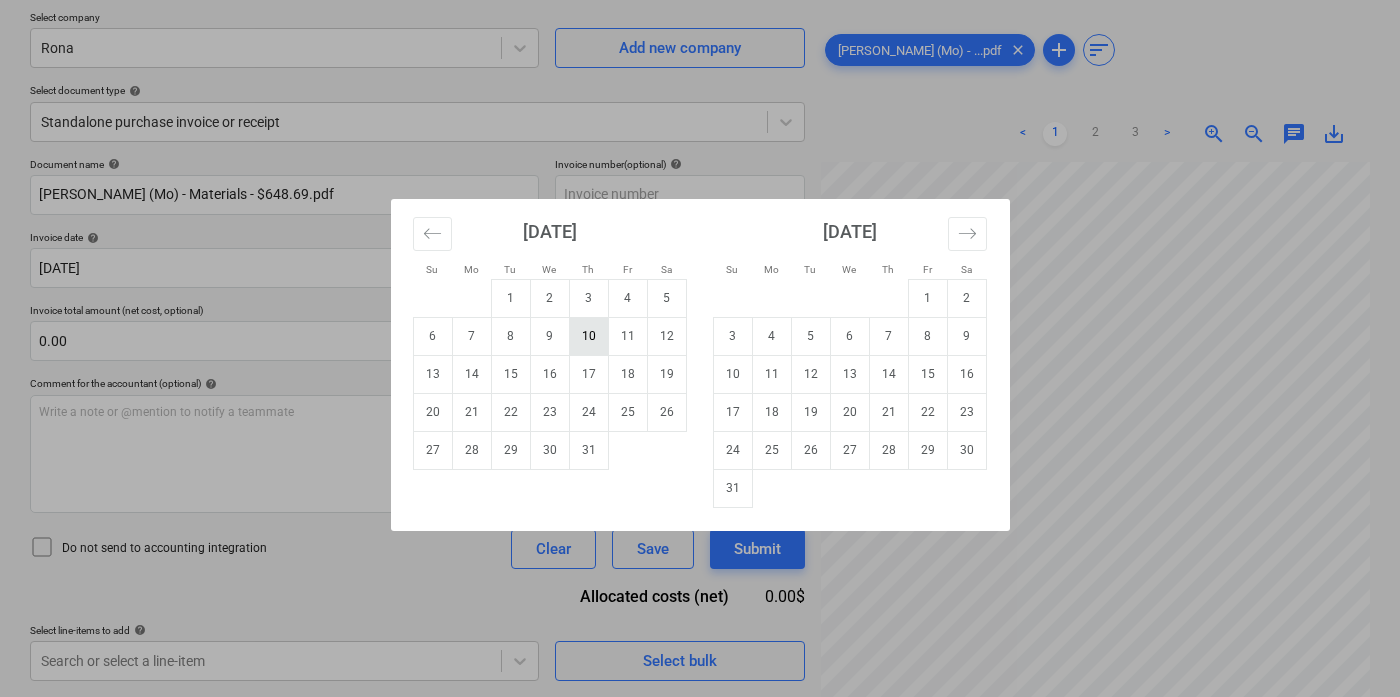 click on "10" at bounding box center [588, 336] 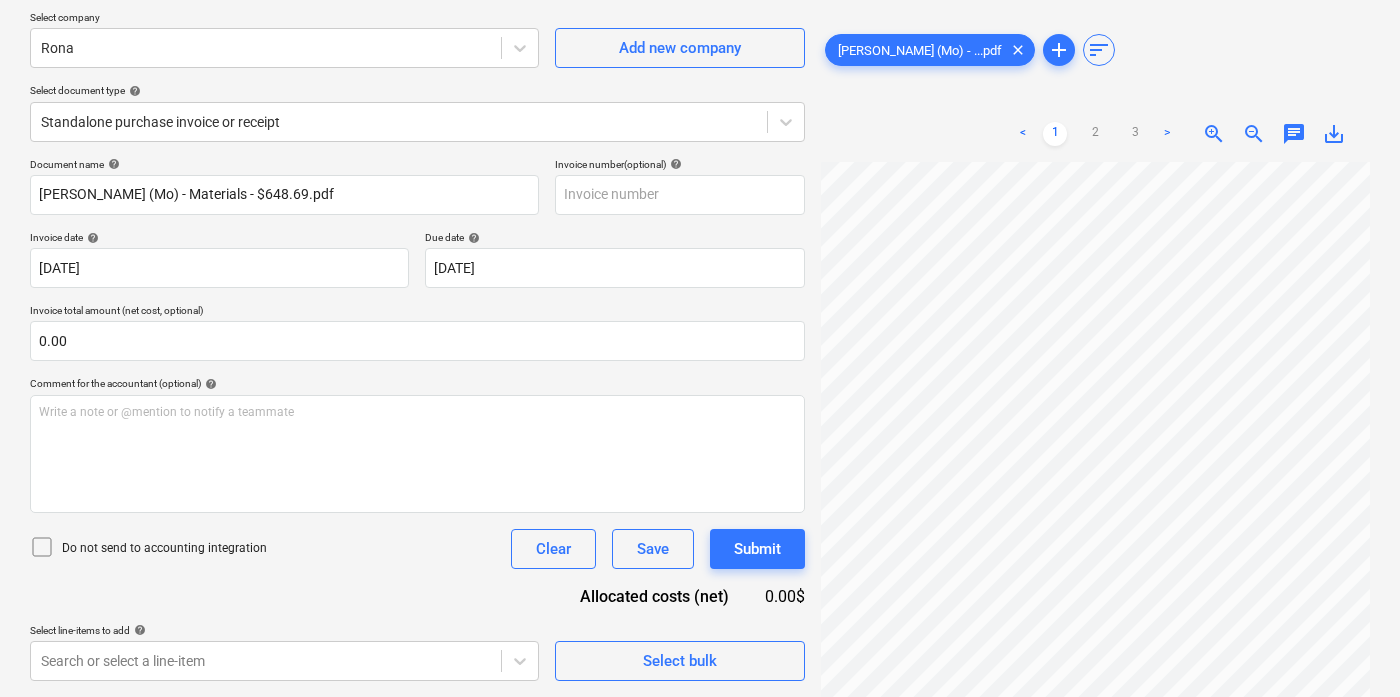 type on "[DATE]" 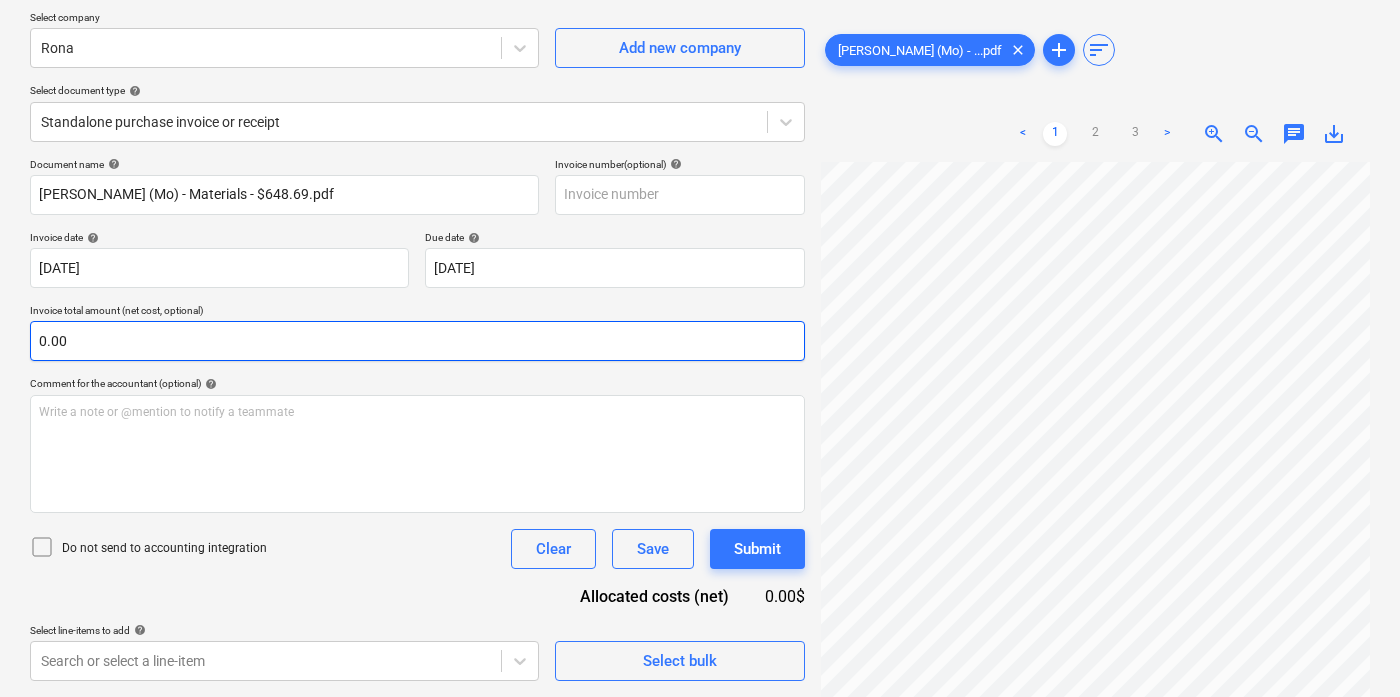 click on "0.00" at bounding box center (417, 341) 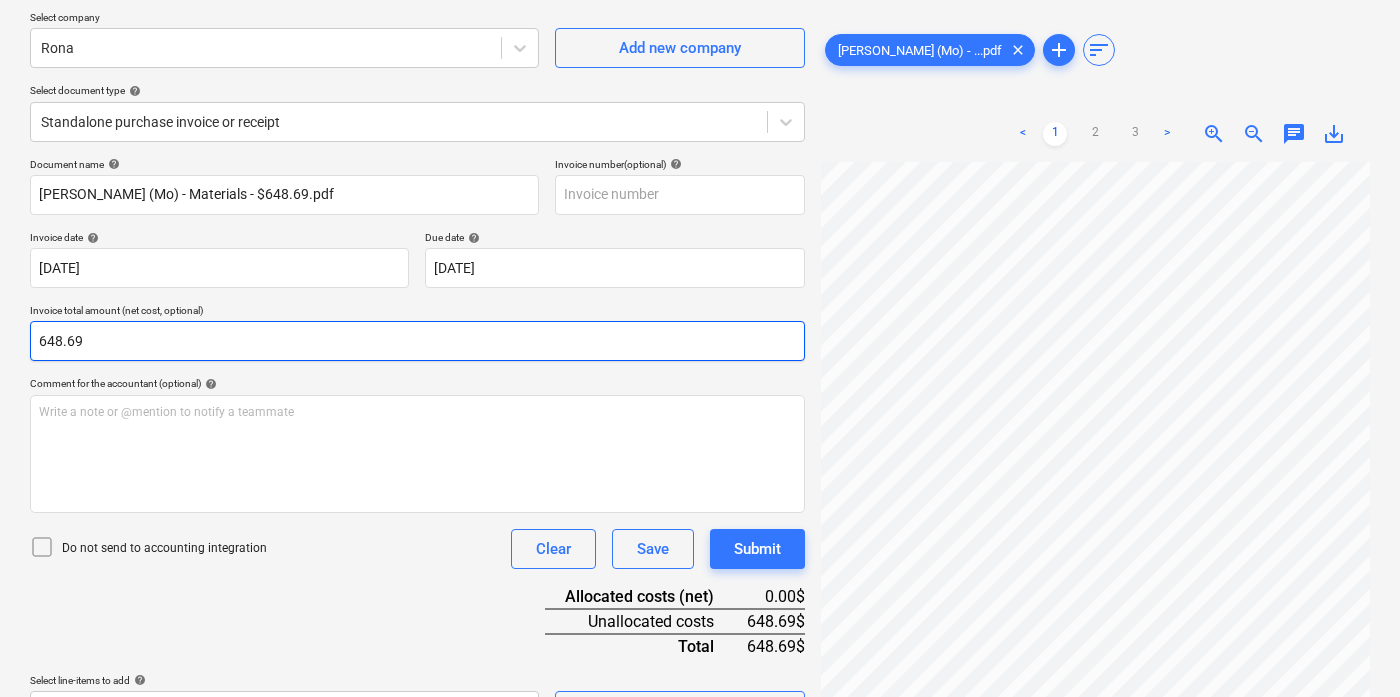 type on "648.69" 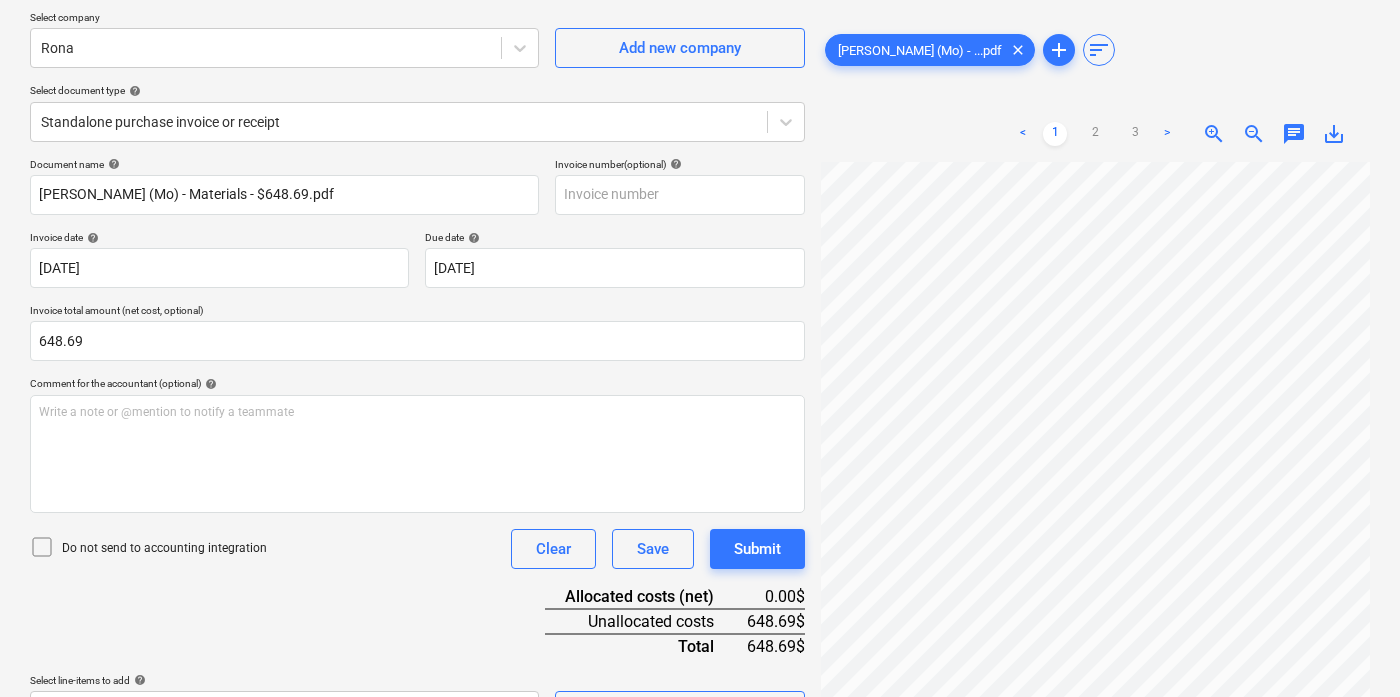 click on "Do not send to accounting integration Clear Save Submit" at bounding box center (417, 549) 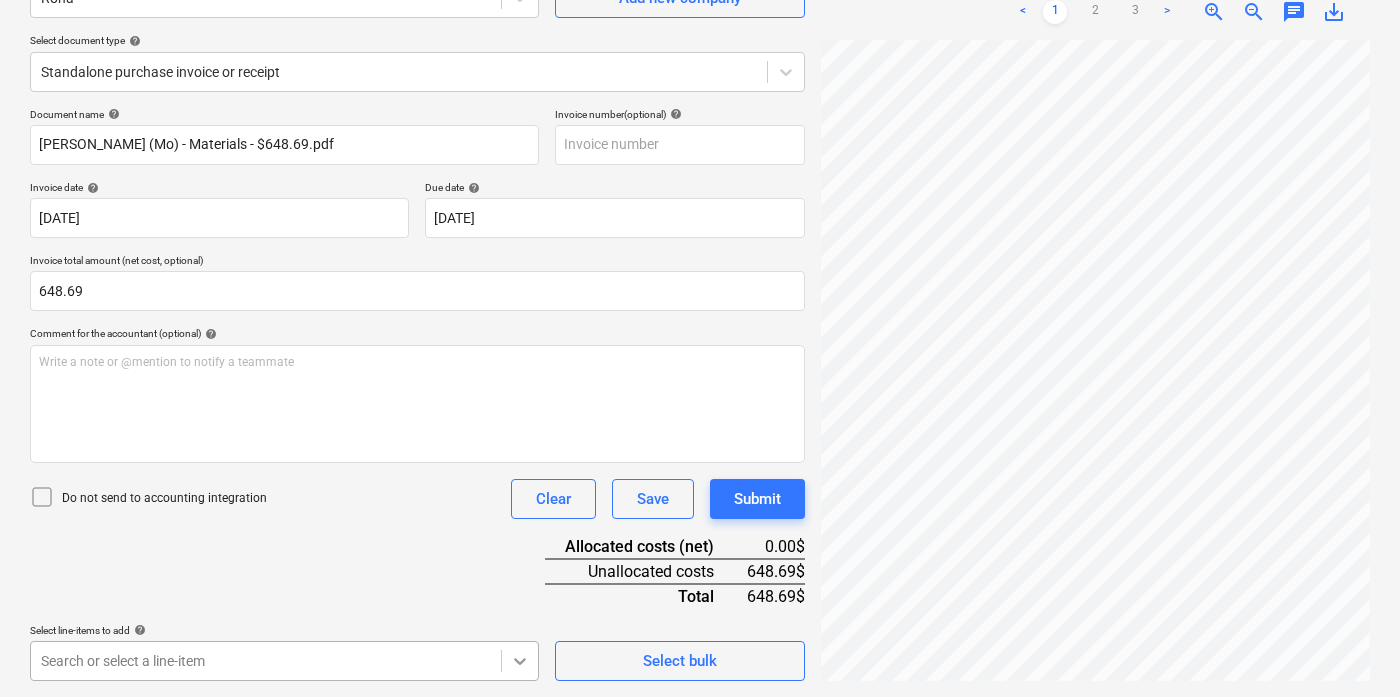 click on "Sales Projects Contacts Company Inbox 1 format_size keyboard_arrow_down help search Search notifications 0 keyboard_arrow_down [PERSON_NAME] keyboard_arrow_down 325 [PERSON_NAME] Budget 9 Client contract Payment applications Purchase orders Costs Income Files 2 Analytics Settings Create new document Select company Rona   Add new company Select document type help Standalone purchase invoice or receipt Document name help [PERSON_NAME] (Mo) - Materials - $648.69.pdf Invoice number  (optional) help Invoice date help [DATE] 10.07.2025 Press the down arrow key to interact with the calendar and
select a date. Press the question mark key to get the keyboard shortcuts for changing dates. Due date help [DATE] 10.07.2025 Press the down arrow key to interact with the calendar and
select a date. Press the question mark key to get the keyboard shortcuts for changing dates. Invoice total amount (net cost, optional) 648.69 Comment for the accountant (optional) help Write a note or @mention to notify a teammate ﻿ Clear <" at bounding box center (700, 145) 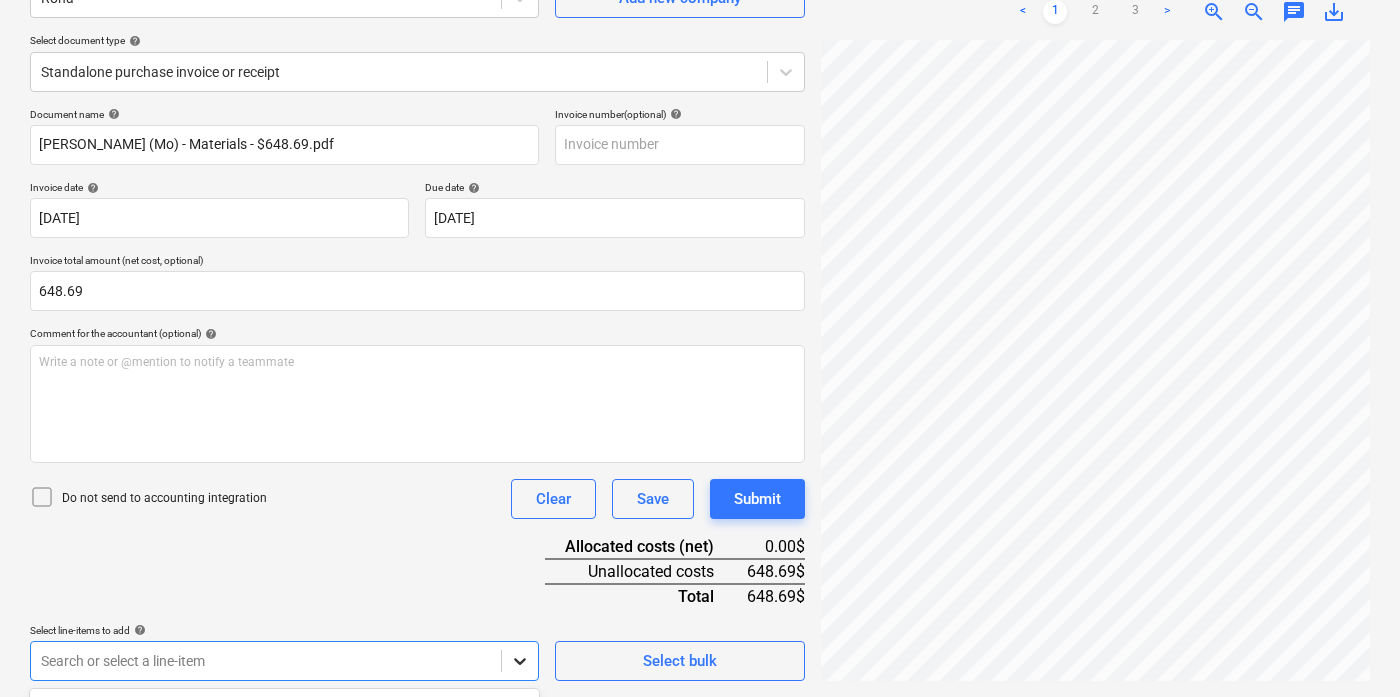 scroll, scrollTop: 499, scrollLeft: 0, axis: vertical 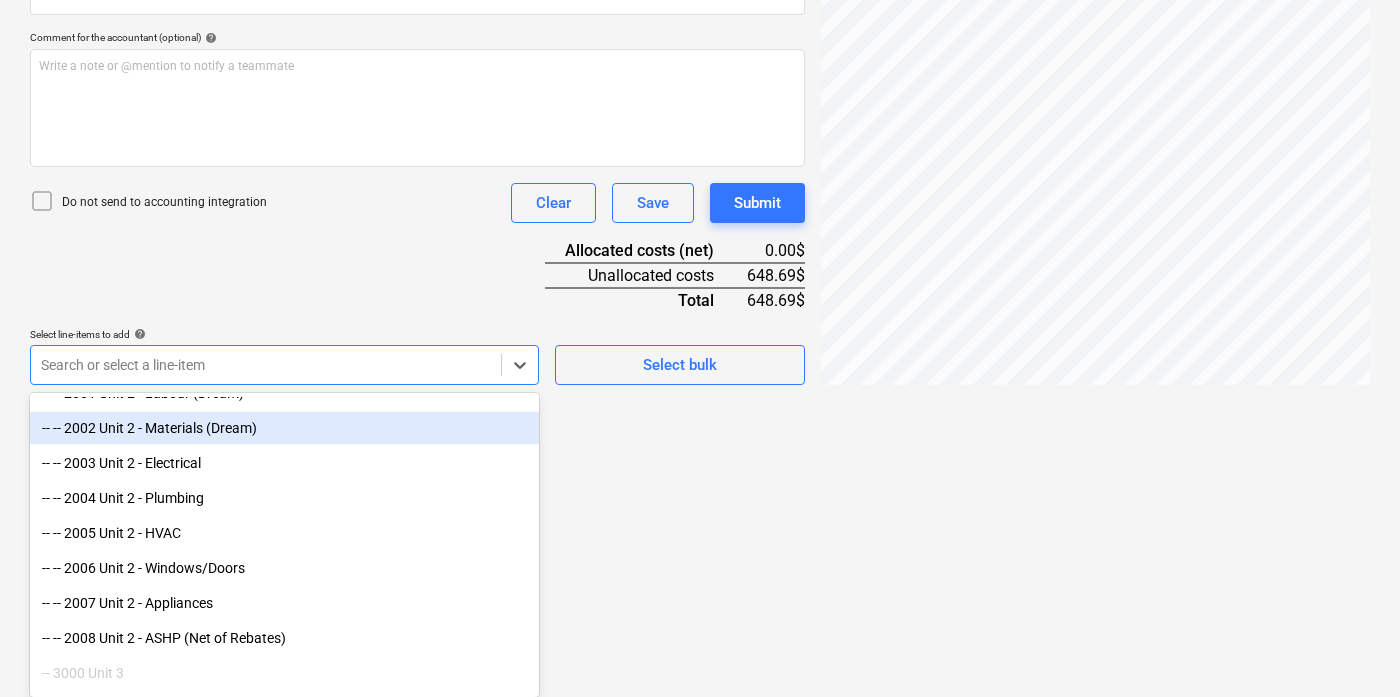 click on "-- --  2002 Unit 2 - Materials (Dream)" at bounding box center (284, 428) 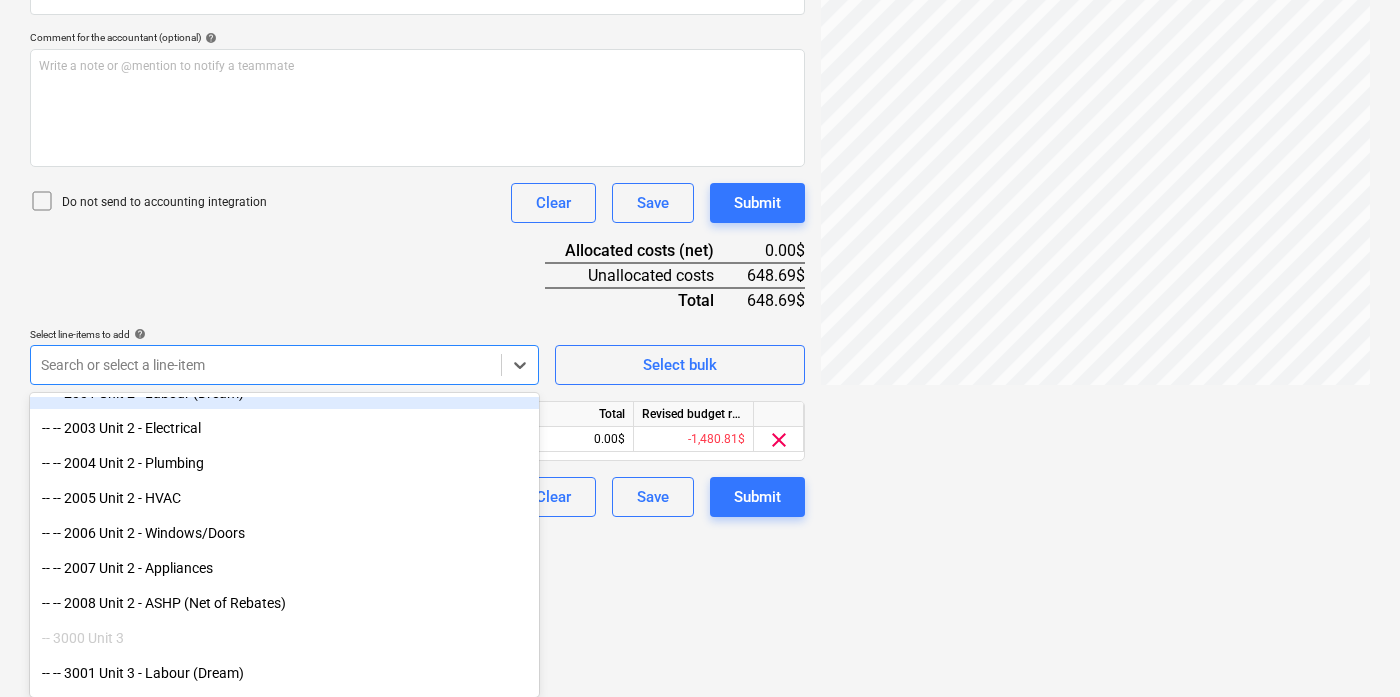 click on "Document name help [PERSON_NAME] (Mo) - Materials - $648.69.pdf Invoice number  (optional) help Invoice date help [DATE] 10.07.2025 Press the down arrow key to interact with the calendar and
select a date. Press the question mark key to get the keyboard shortcuts for changing dates. Due date help [DATE] 10.07.2025 Press the down arrow key to interact with the calendar and
select a date. Press the question mark key to get the keyboard shortcuts for changing dates. Invoice total amount (net cost, optional) 648.69 Comment for the accountant (optional) help Write a note or @mention to notify a teammate ﻿ Do not send to accounting integration Clear Save Submit Allocated costs (net) 0.00$ Unallocated costs 648.69$ Total 648.69$ Select line-items to add help option -- --  2002 Unit 2 - Materials (Dream), selected. Search or select a line-item Select bulk Line-item name Unit Quantity Unit price Total Revised budget remaining 2002 Unit 2 - Materials (Dream) 0.00 0.00 0.00$ -1,480.81$ clear Clear Save Submit" at bounding box center (417, 164) 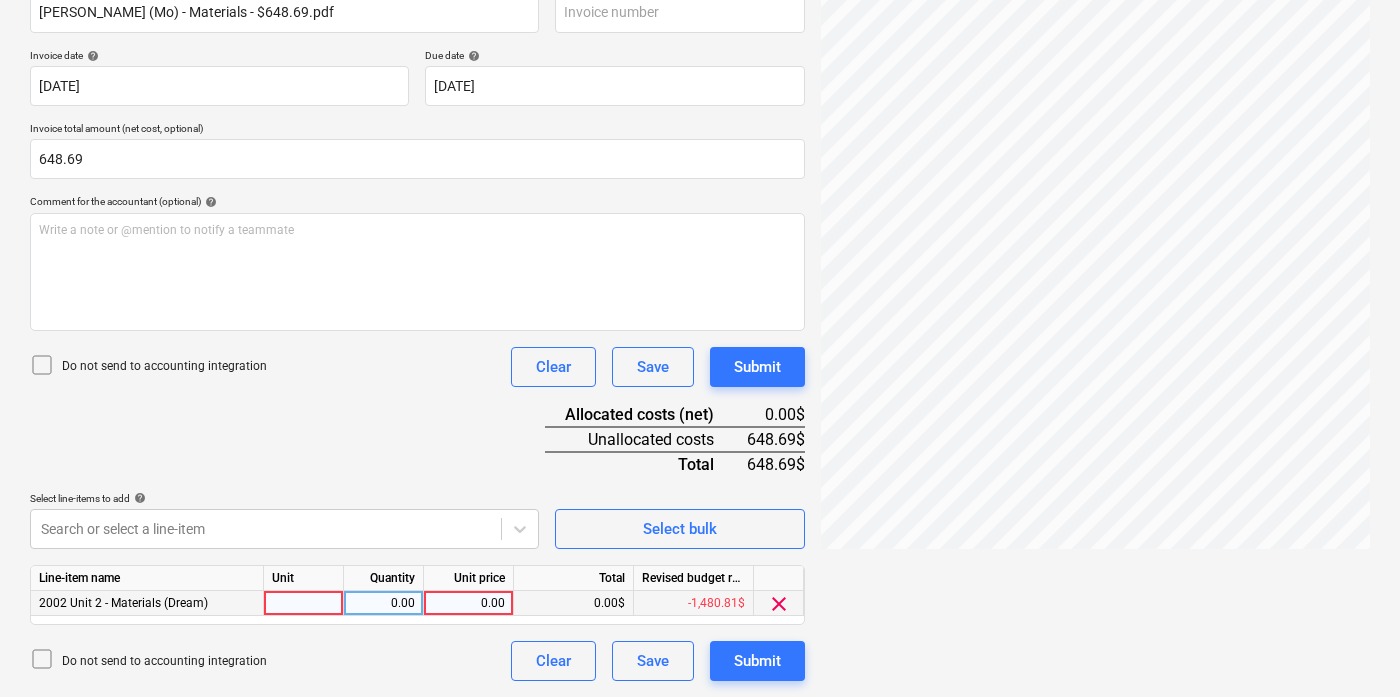 click at bounding box center (304, 603) 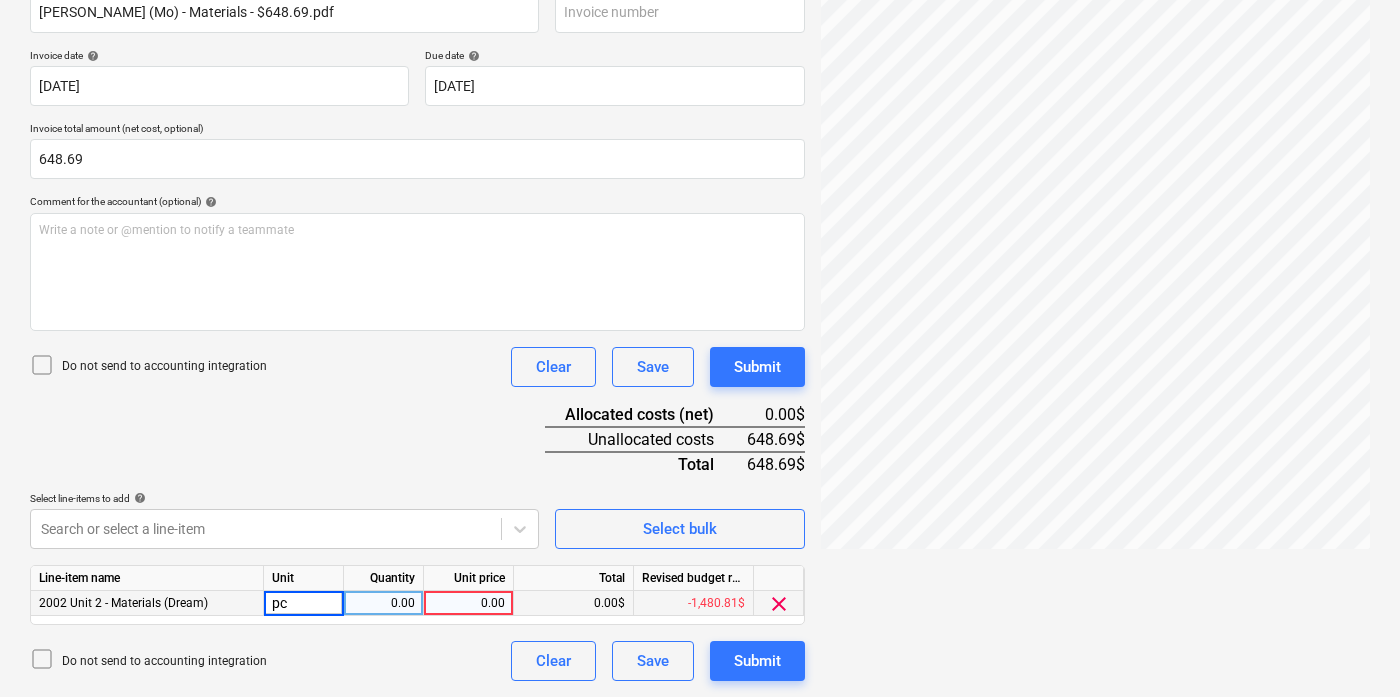 type on "pcs" 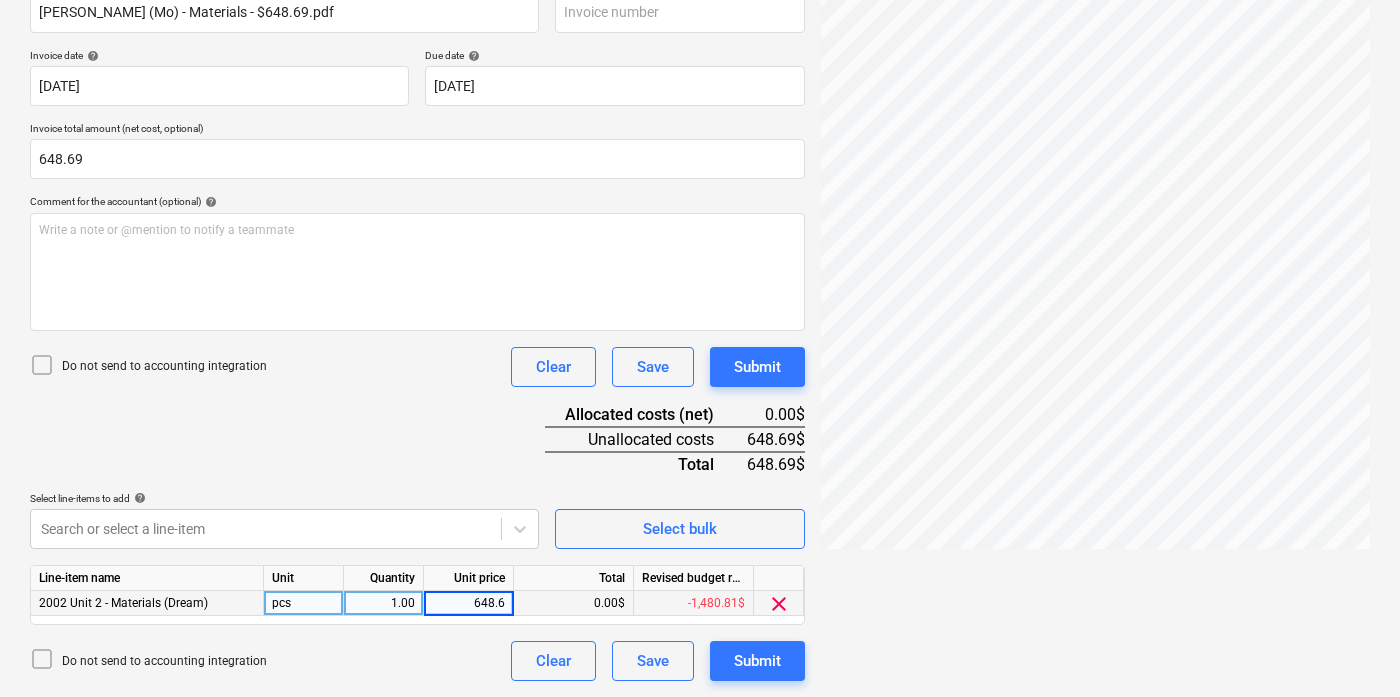 type on "648.69" 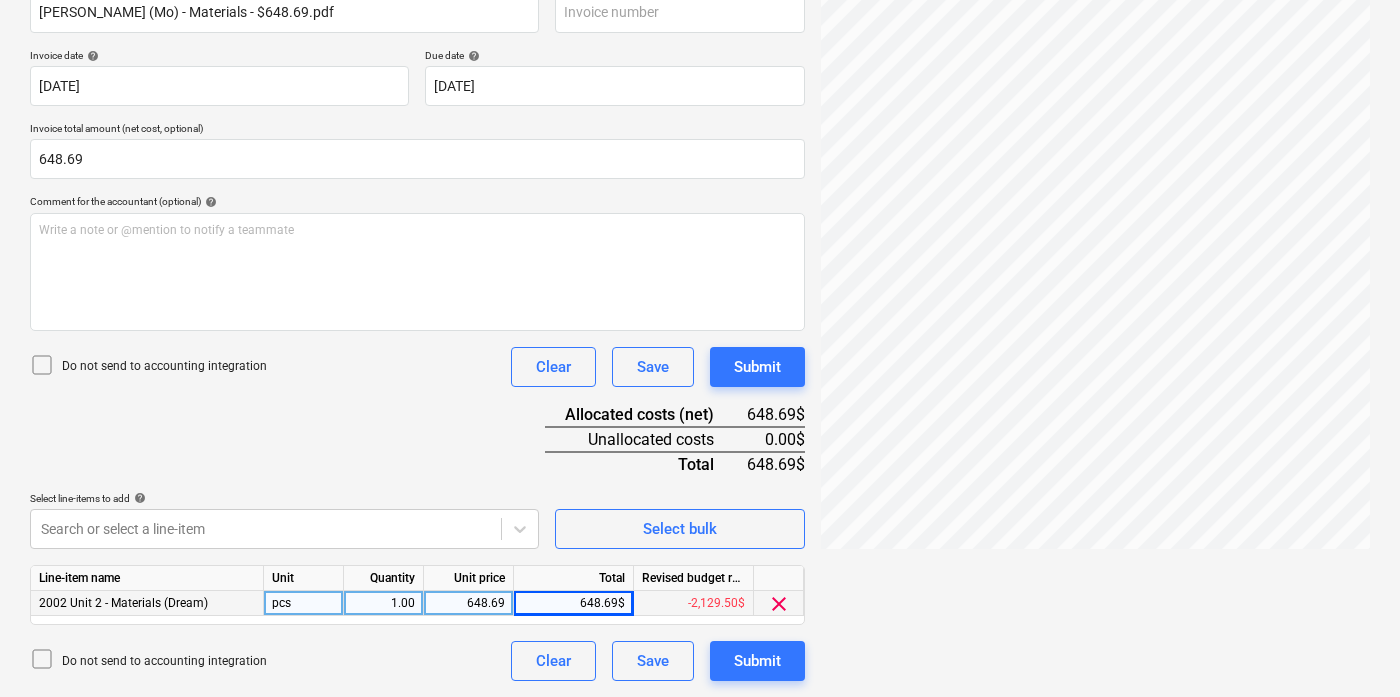 click on "Document name help [PERSON_NAME] (Mo) - Materials - $648.69.pdf Invoice number  (optional) help Invoice date help [DATE] 10.07.2025 Press the down arrow key to interact with the calendar and
select a date. Press the question mark key to get the keyboard shortcuts for changing dates. Due date help [DATE] 10.07.2025 Press the down arrow key to interact with the calendar and
select a date. Press the question mark key to get the keyboard shortcuts for changing dates. Invoice total amount (net cost, optional) 648.69 Comment for the accountant (optional) help Write a note or @mention to notify a teammate ﻿ Do not send to accounting integration Clear Save Submit Allocated costs (net) 648.69$ Unallocated costs 0.00$ Total 648.69$ Select line-items to add help Search or select a line-item Select bulk Line-item name Unit Quantity Unit price Total Revised budget remaining 2002 Unit 2 - Materials (Dream) pcs 1.00 648.69 648.69$ -2,129.50$ clear Do not send to accounting integration Clear Save Submit" at bounding box center [417, 328] 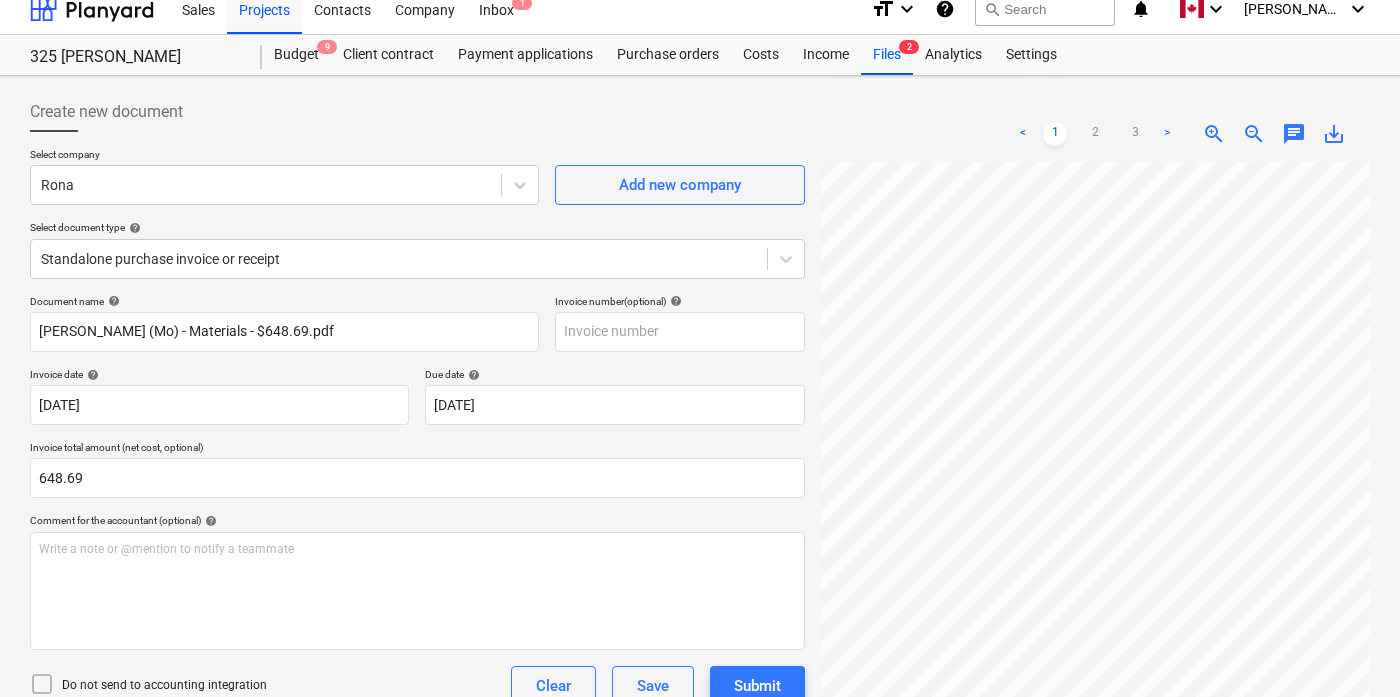 scroll, scrollTop: 0, scrollLeft: 0, axis: both 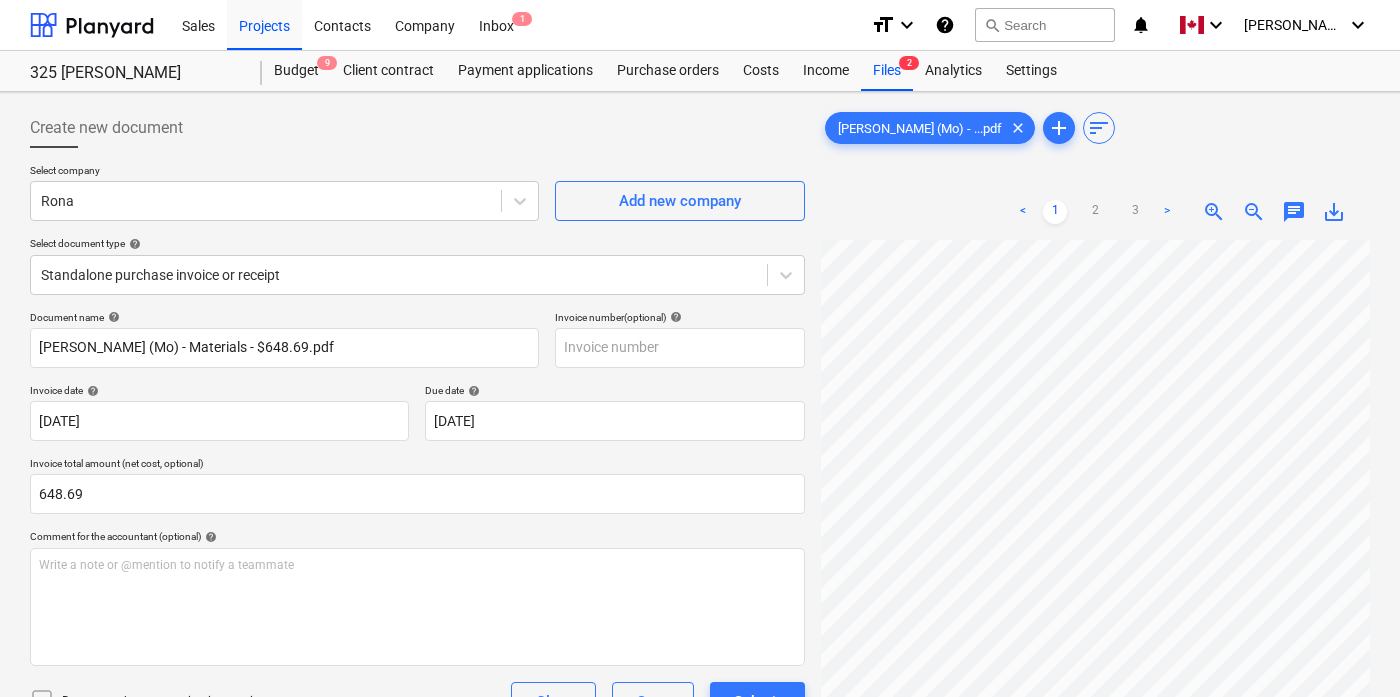 click on "Create new document" at bounding box center (417, 128) 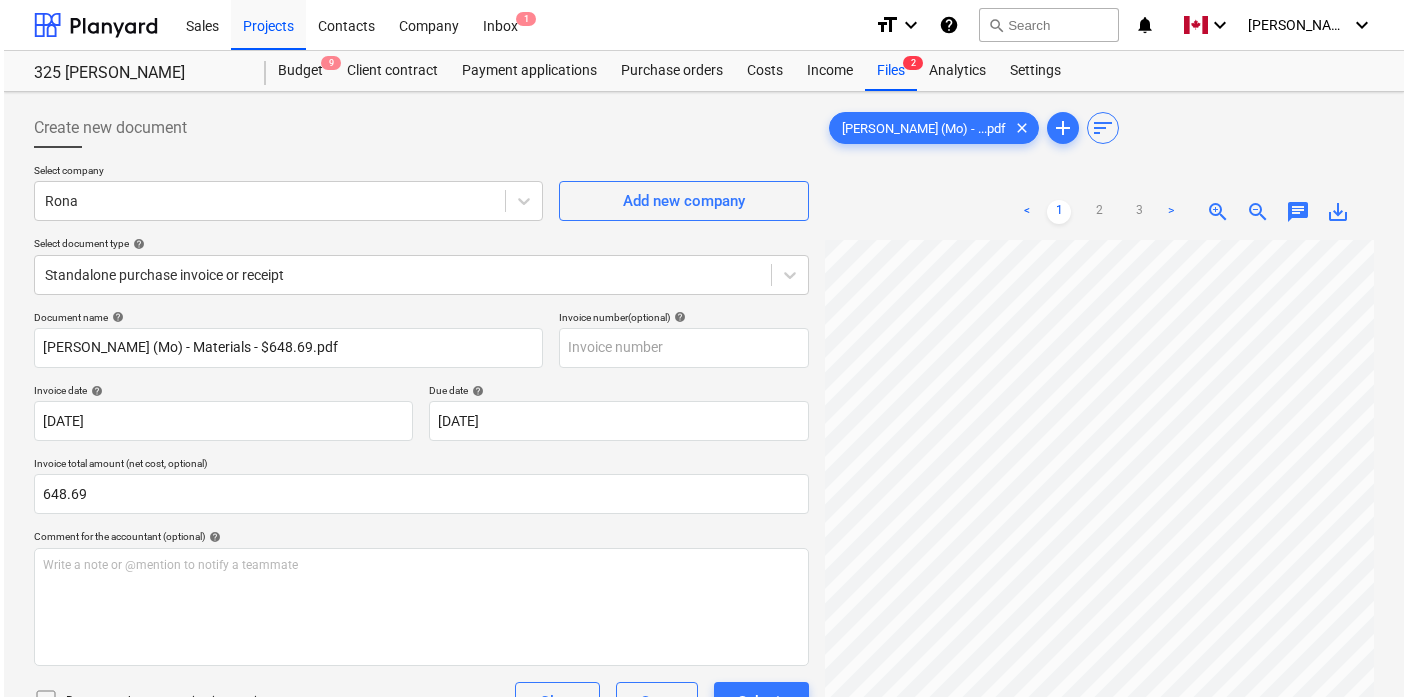 scroll, scrollTop: 335, scrollLeft: 0, axis: vertical 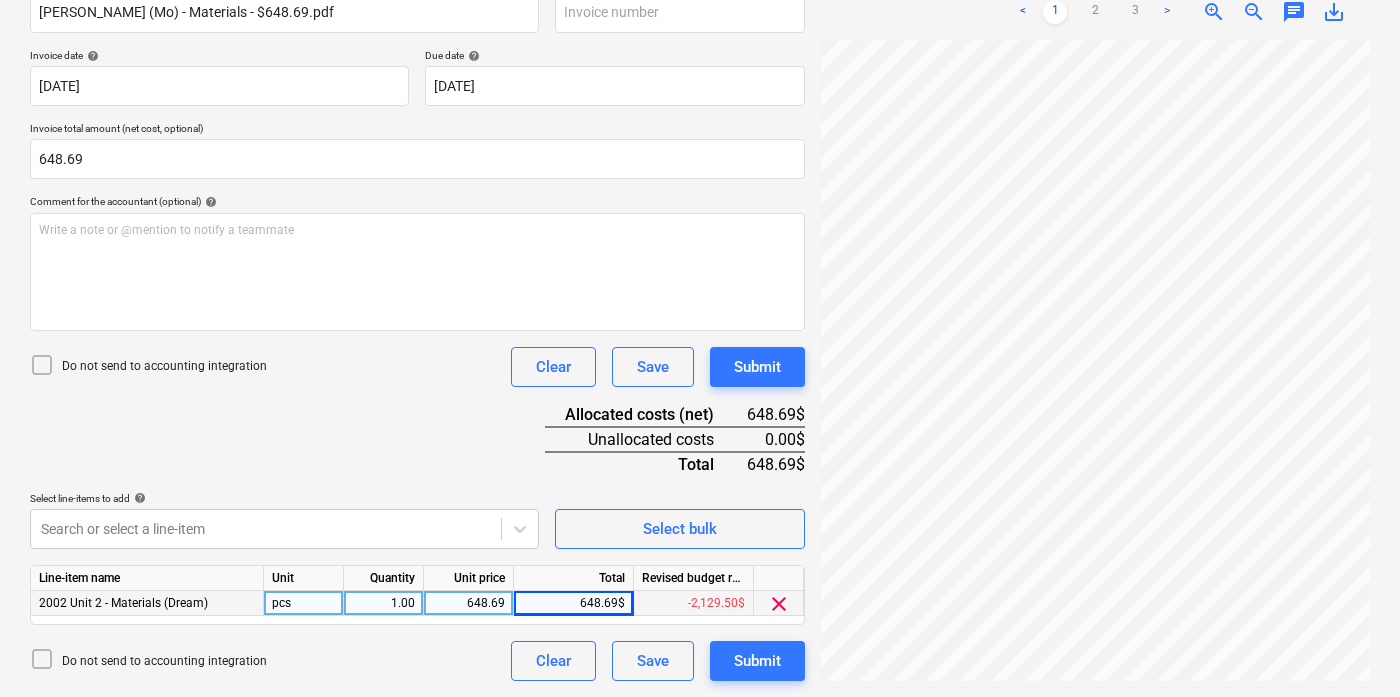 click on "Document name help [PERSON_NAME] (Mo) - Materials - $648.69.pdf Invoice number  (optional) help Invoice date help [DATE] 10.07.2025 Press the down arrow key to interact with the calendar and
select a date. Press the question mark key to get the keyboard shortcuts for changing dates. Due date help [DATE] 10.07.2025 Press the down arrow key to interact with the calendar and
select a date. Press the question mark key to get the keyboard shortcuts for changing dates. Invoice total amount (net cost, optional) 648.69 Comment for the accountant (optional) help Write a note or @mention to notify a teammate ﻿ Do not send to accounting integration Clear Save Submit Allocated costs (net) 648.69$ Unallocated costs 0.00$ Total 648.69$ Select line-items to add help Search or select a line-item Select bulk Line-item name Unit Quantity Unit price Total Revised budget remaining 2002 Unit 2 - Materials (Dream) pcs 1.00 648.69 648.69$ -2,129.50$ clear Do not send to accounting integration Clear Save Submit" at bounding box center (417, 328) 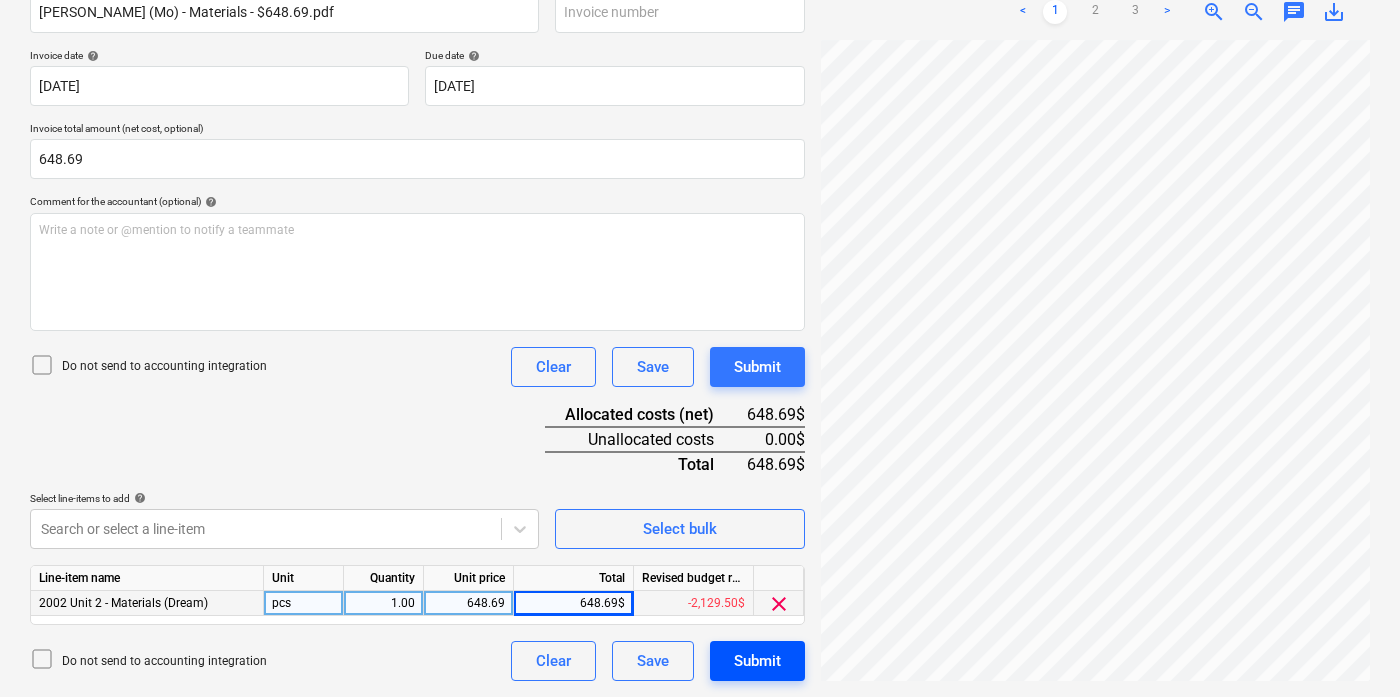 click on "Submit" at bounding box center [757, 661] 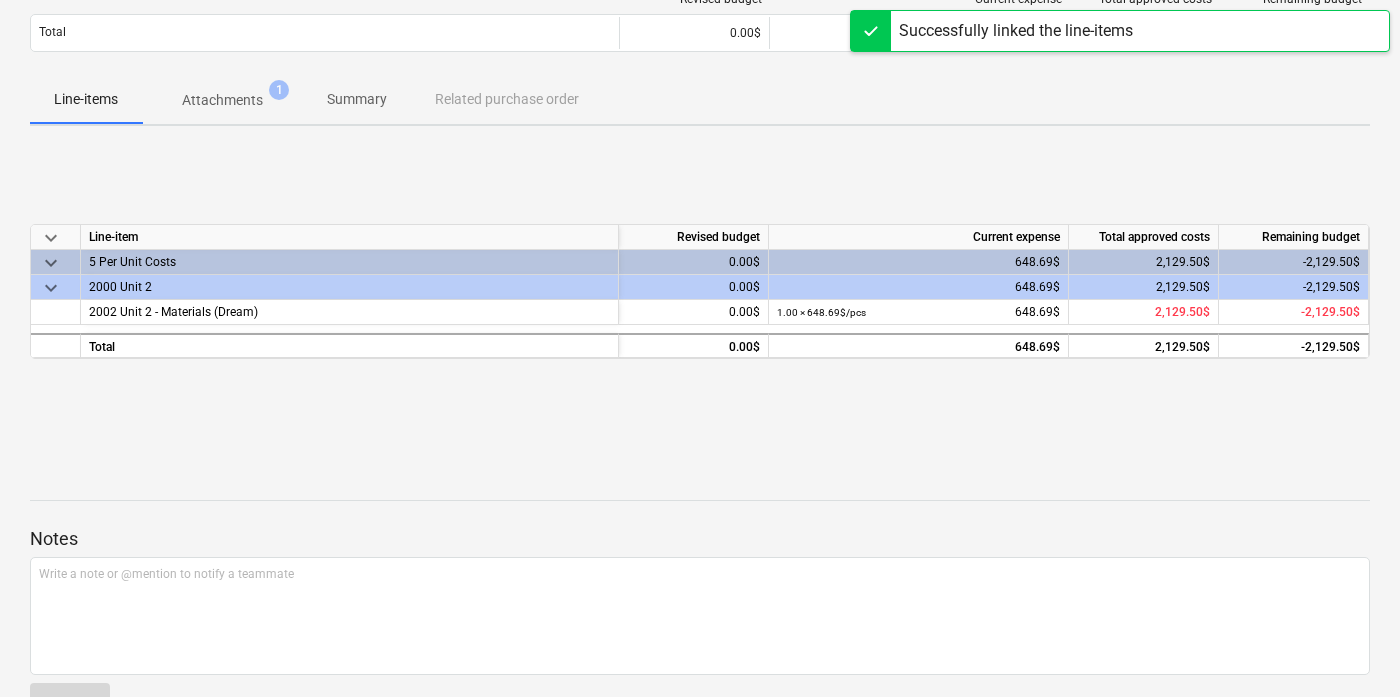 scroll, scrollTop: 254, scrollLeft: 0, axis: vertical 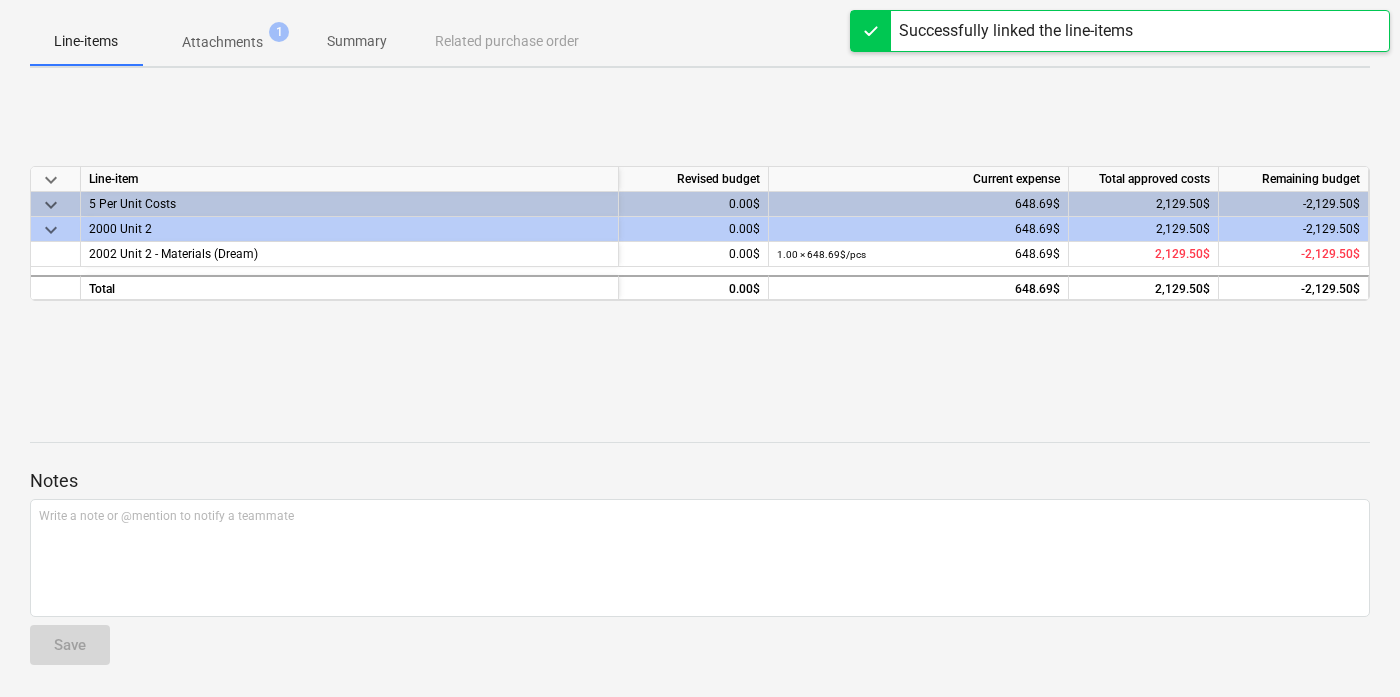 click on "keyboard_arrow_down Line-item Revised budget Current expense Total approved costs Remaining budget keyboard_arrow_down 5 Per Unit Costs 0.00$ 648.69$ 2,129.50$ -2,129.50$ keyboard_arrow_down 2000 Unit 2 0.00$ 648.69$ 2,129.50$ -2,129.50$ 2002 Unit 2 - Materials (Dream) 0.00$ 1.00   ×   648.69$ / pcs 648.69$ 2,129.50$ -2,129.50$ Total 0.00$ 648.69$ 2,129.50$ -2,129.50$" at bounding box center (700, 234) 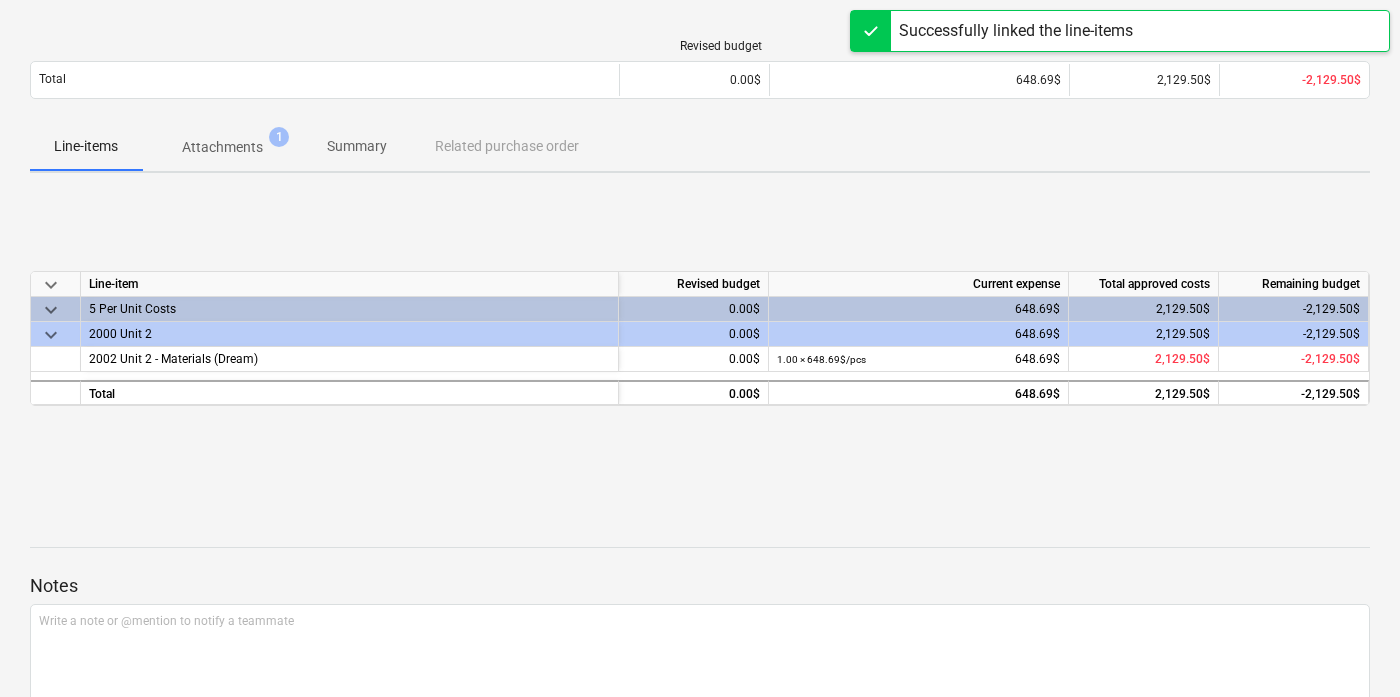 scroll, scrollTop: 0, scrollLeft: 0, axis: both 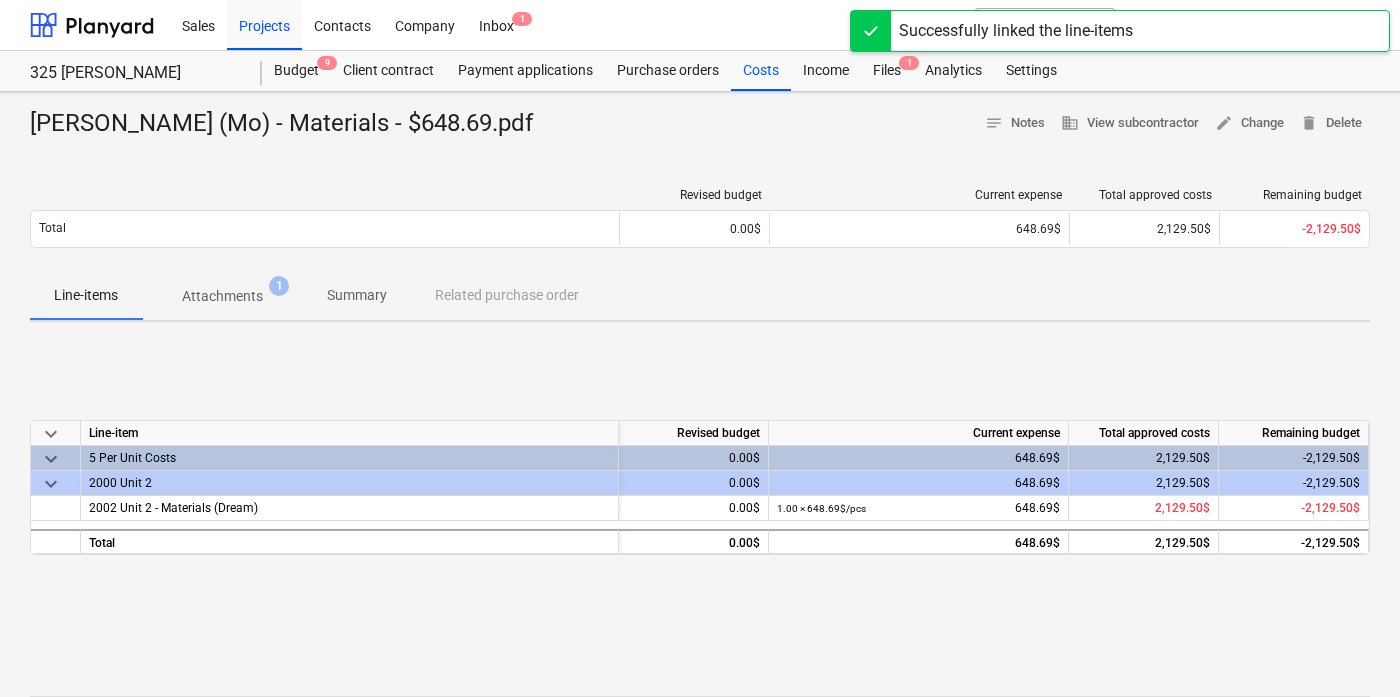 click on "keyboard_arrow_down Line-item Revised budget Current expense Total approved costs Remaining budget keyboard_arrow_down 5 Per Unit Costs 0.00$ 648.69$ 2,129.50$ -2,129.50$ keyboard_arrow_down 2000 Unit 2 0.00$ 648.69$ 2,129.50$ -2,129.50$ 2002 Unit 2 - Materials (Dream) 0.00$ 1.00   ×   648.69$ / pcs 648.69$ 2,129.50$ -2,129.50$ Total 0.00$ 648.69$ 2,129.50$ -2,129.50$" at bounding box center (700, 488) 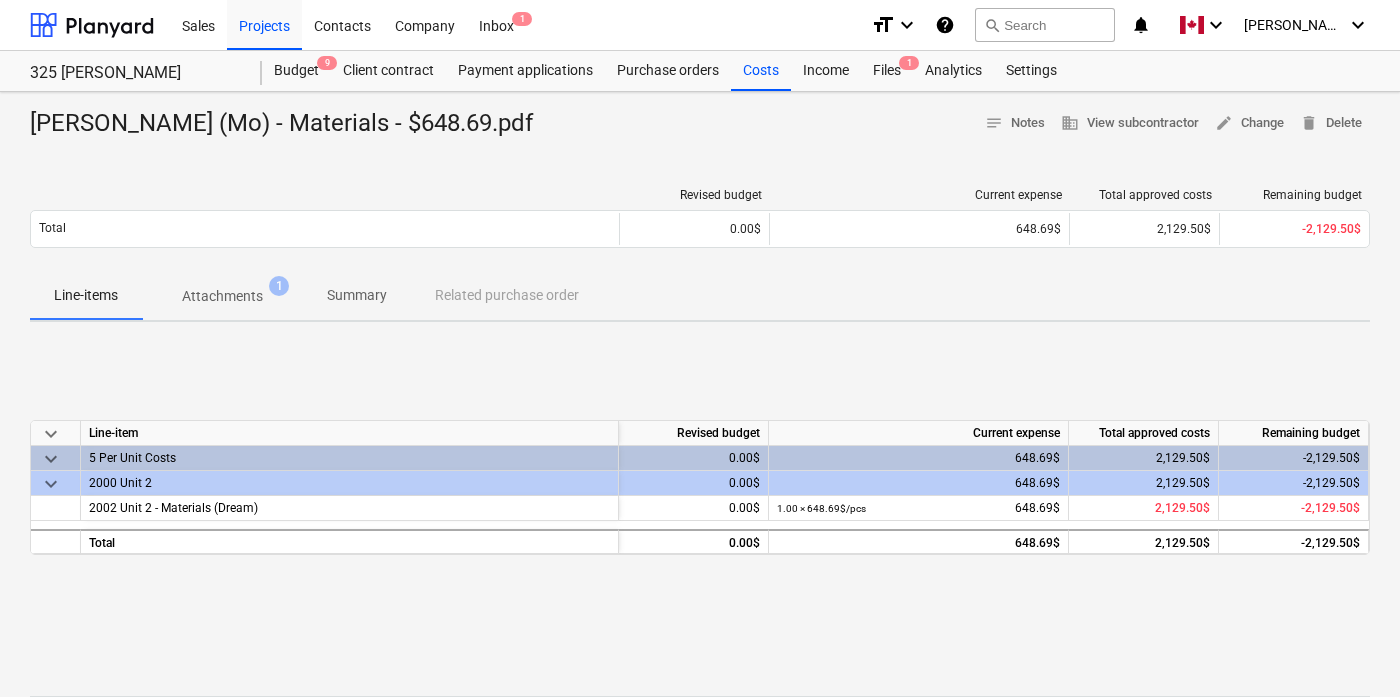 click on "[PERSON_NAME] (Mo) - Materials - $648.69.pdf notes Notes business View subcontractor edit Change delete Delete" at bounding box center [700, 124] 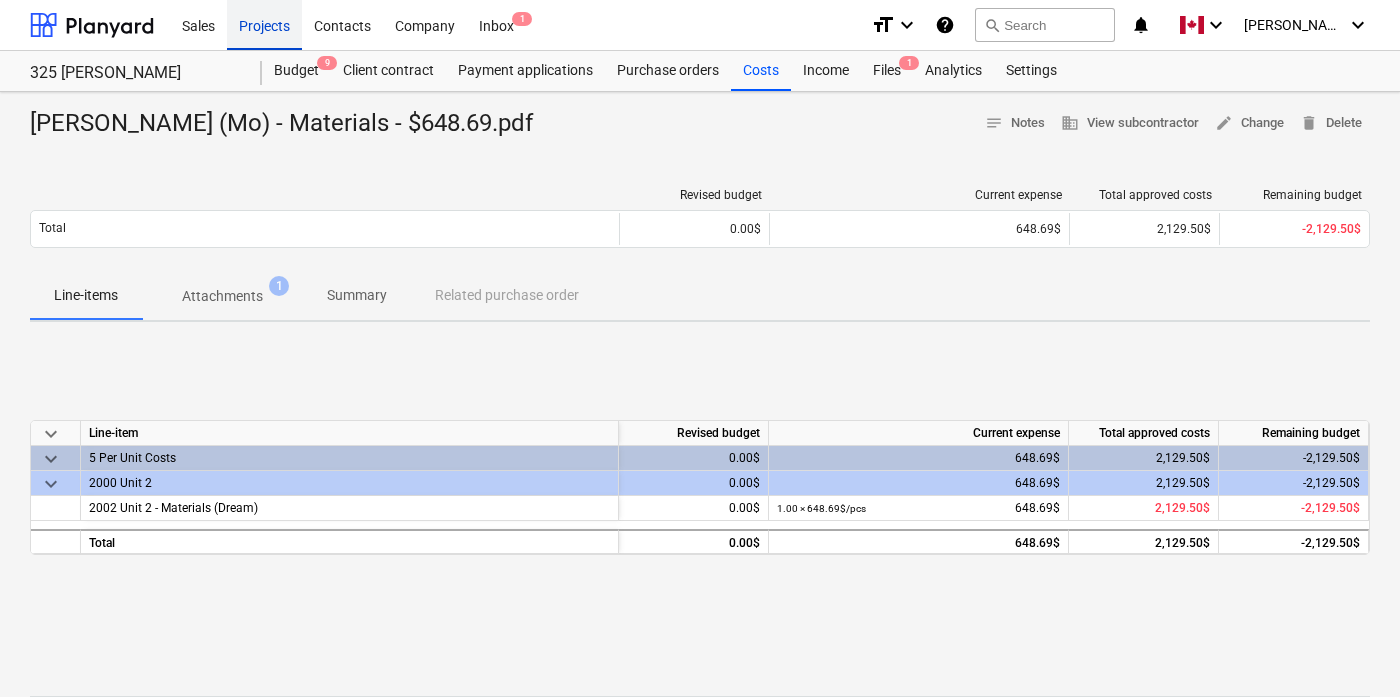 click on "Projects" at bounding box center [264, 24] 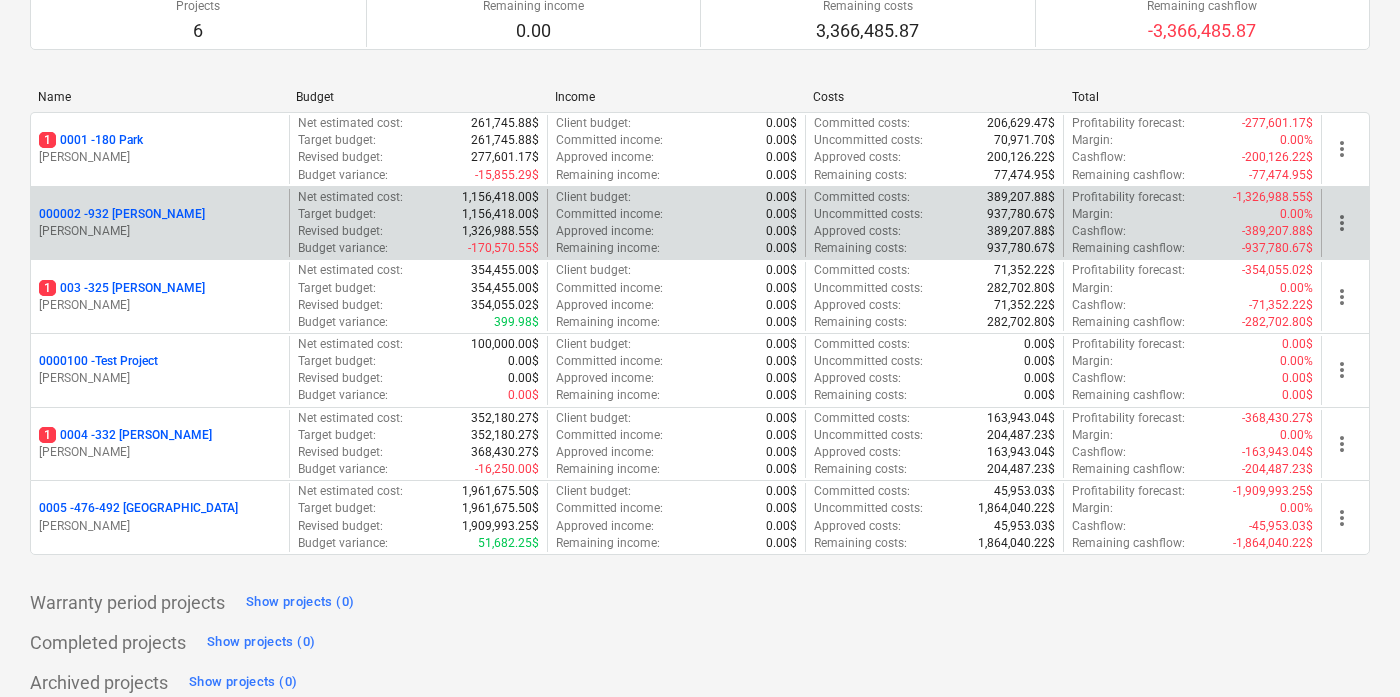 scroll, scrollTop: 230, scrollLeft: 0, axis: vertical 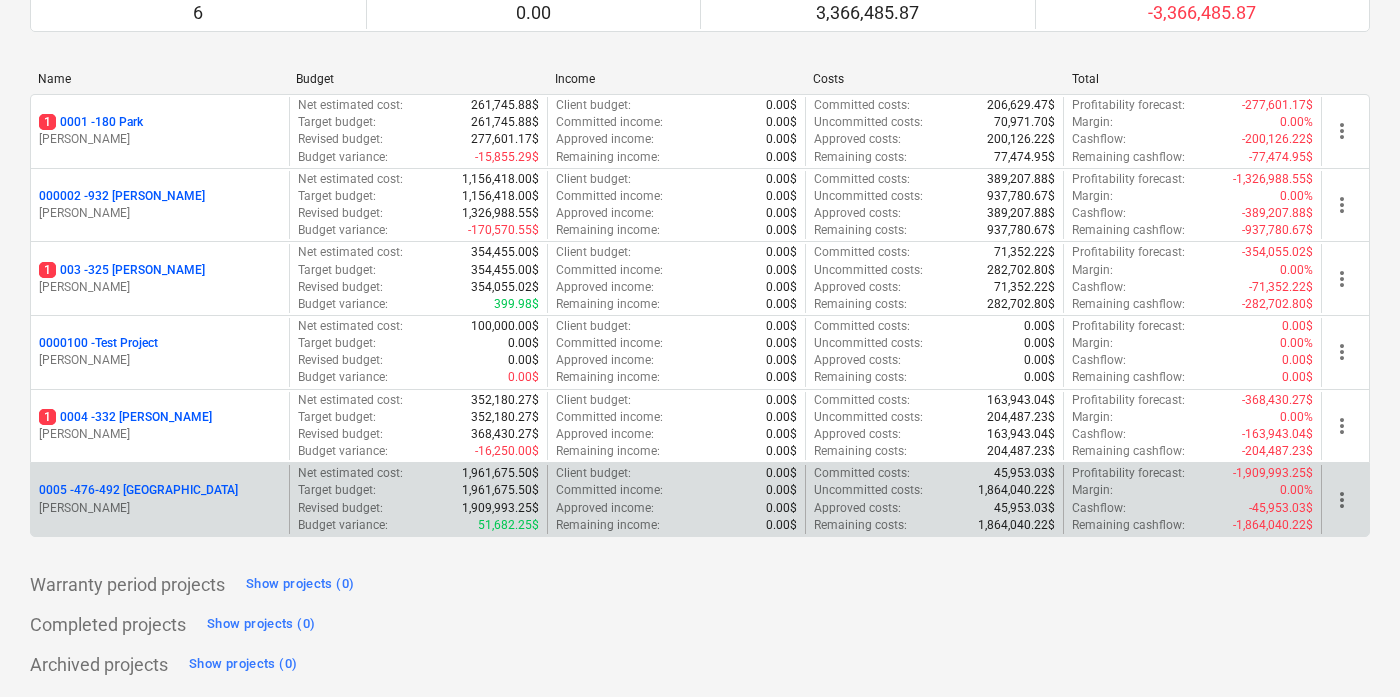 click on "0005 -  476-492 [GEOGRAPHIC_DATA]" at bounding box center (138, 490) 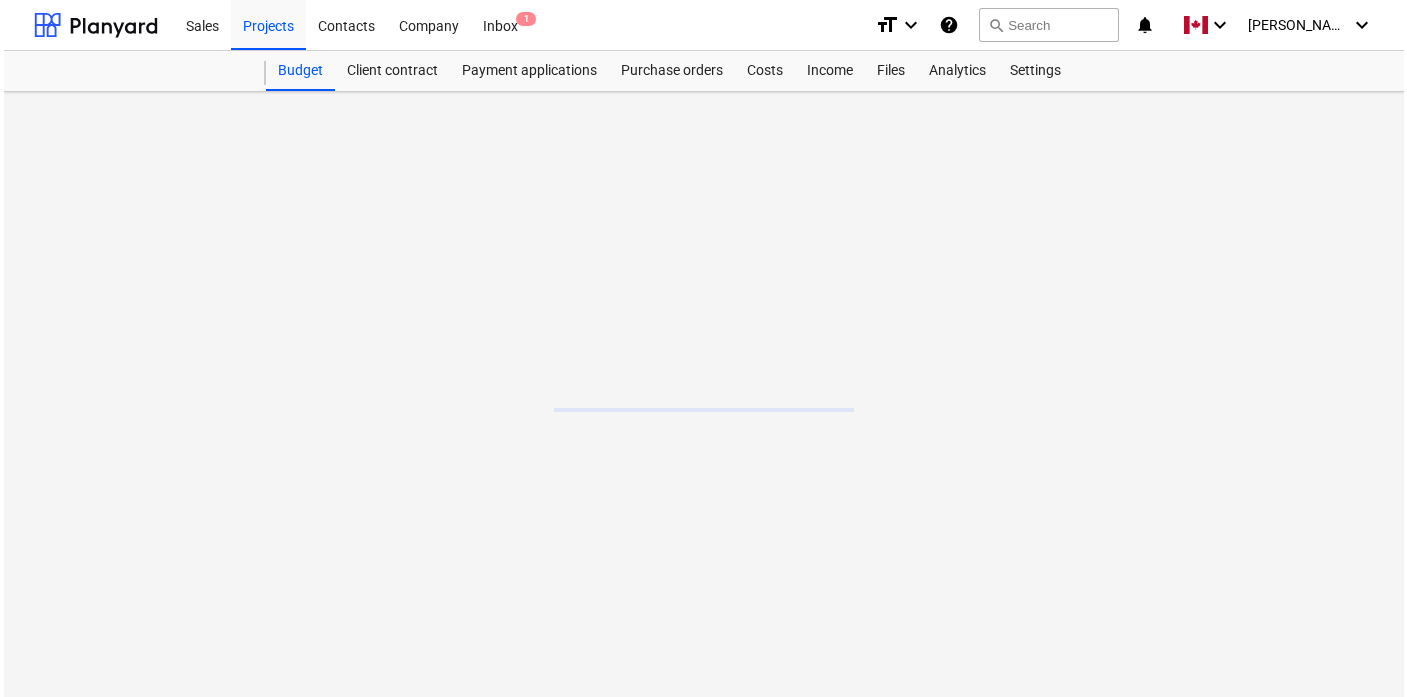 scroll, scrollTop: 0, scrollLeft: 0, axis: both 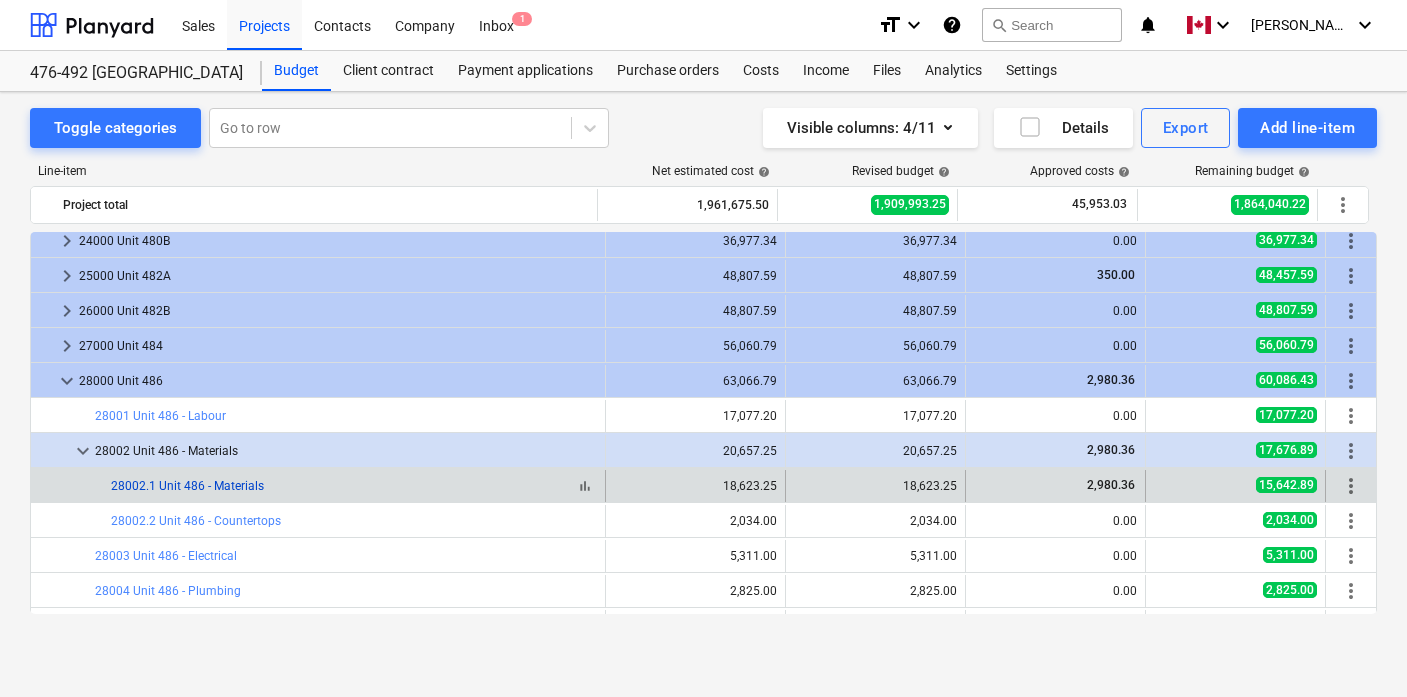 click on "28002.1 Unit 486 - Materials" at bounding box center (187, 486) 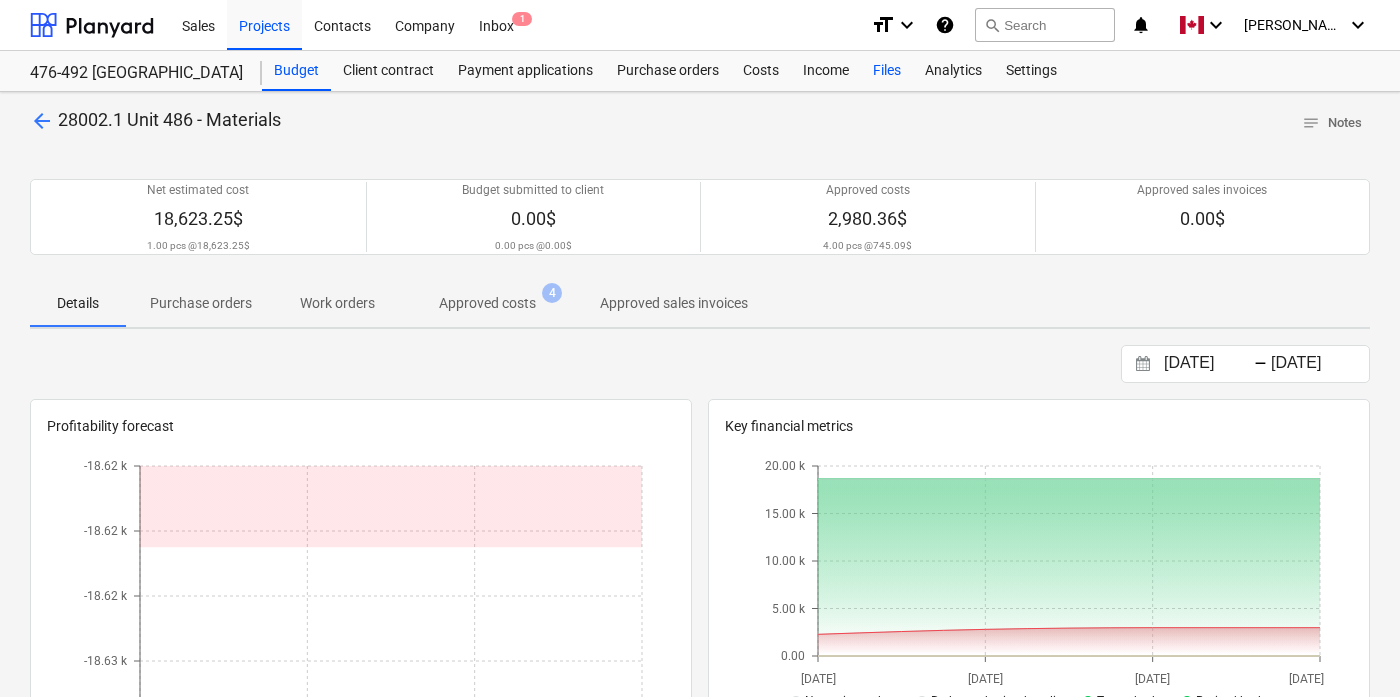 click on "Files" at bounding box center [887, 71] 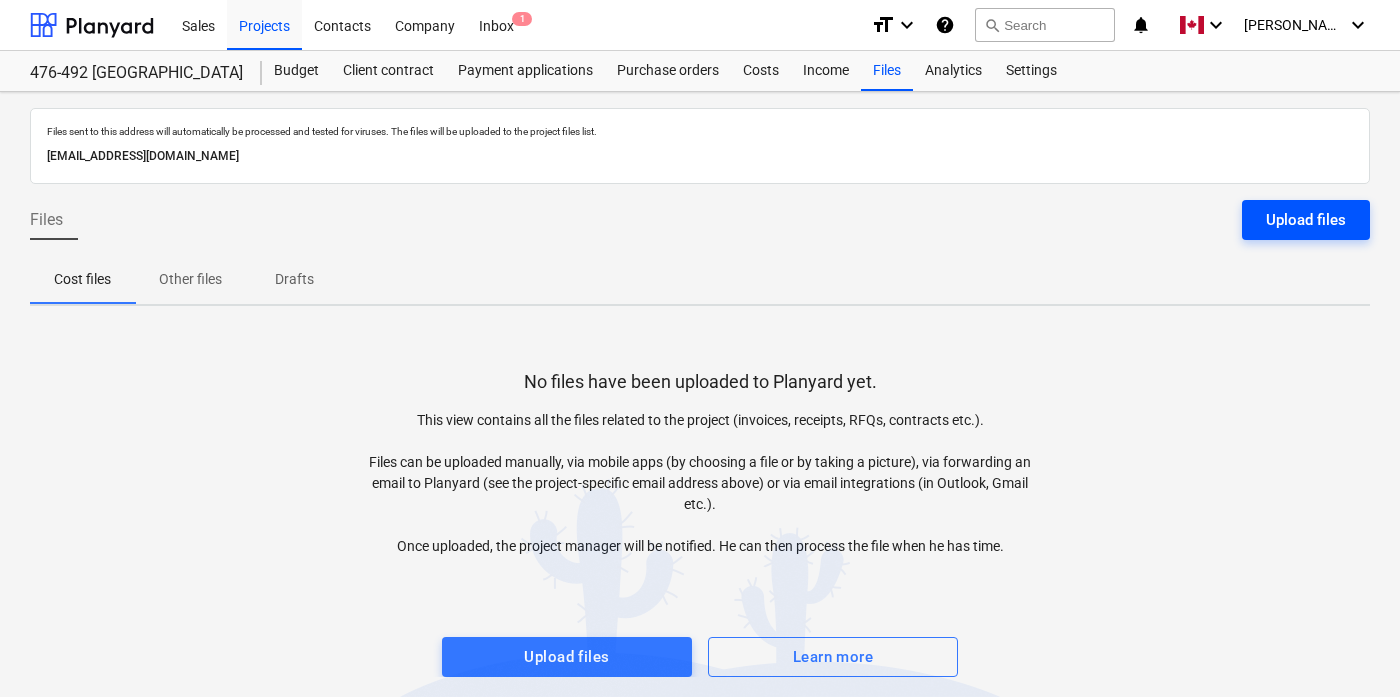 click on "Upload files" at bounding box center [1306, 220] 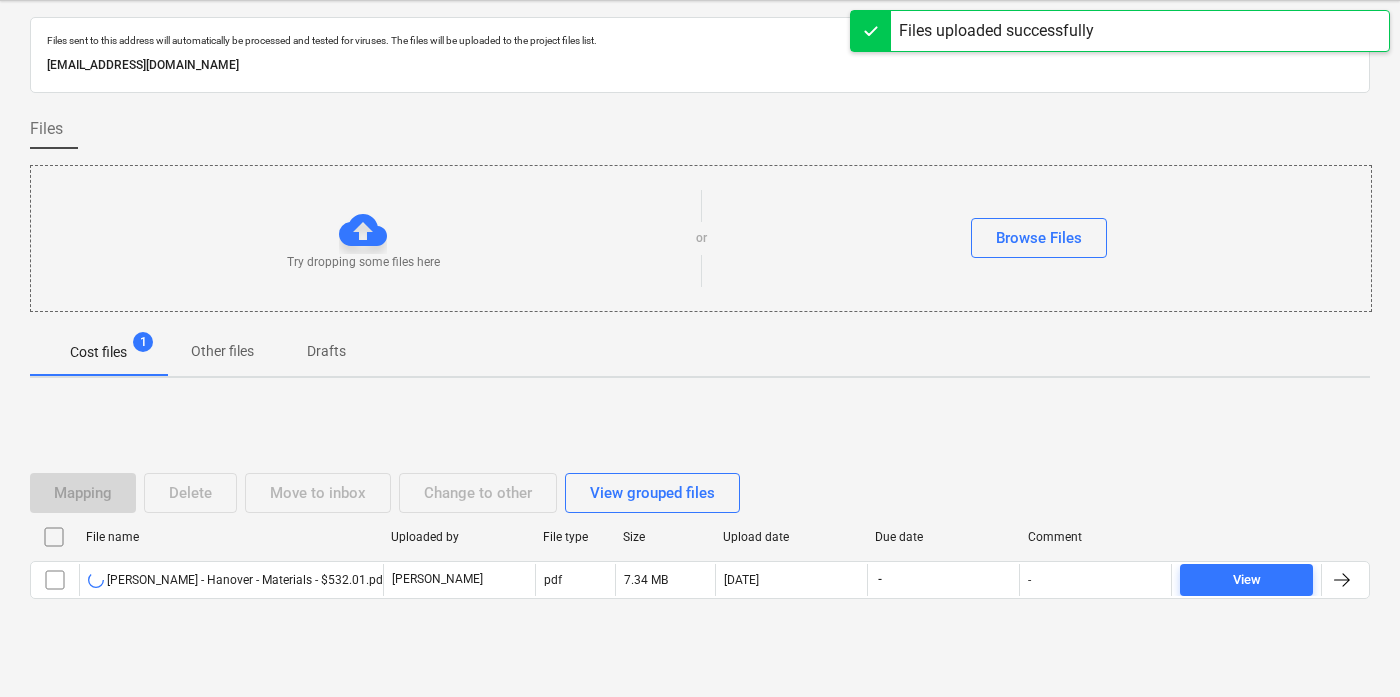 scroll, scrollTop: 120, scrollLeft: 0, axis: vertical 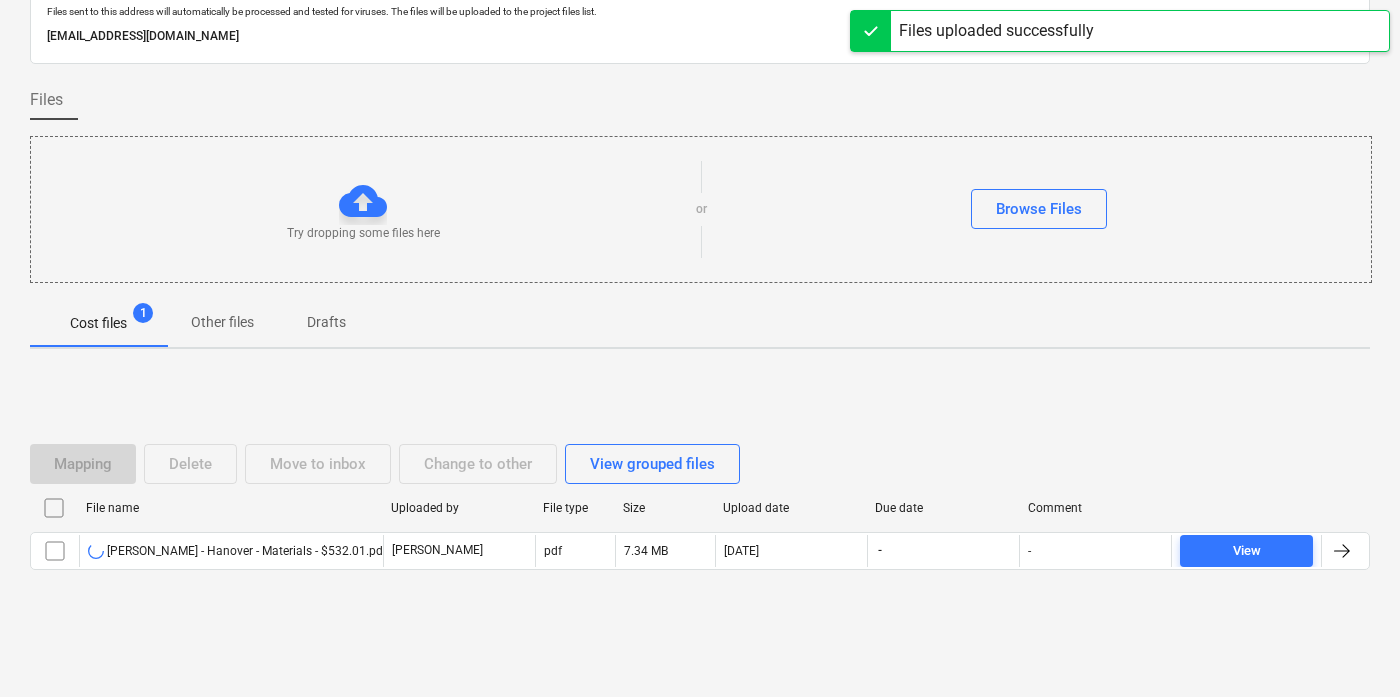click on "Mapping Delete Move to inbox Change to other View grouped files File name Uploaded by File type Size Upload date Due date Comment   [PERSON_NAME] - Hanover - Materials - $532.01.pdf [PERSON_NAME] pdf 7.34 MB [DATE] - - View Please wait" at bounding box center [700, 515] 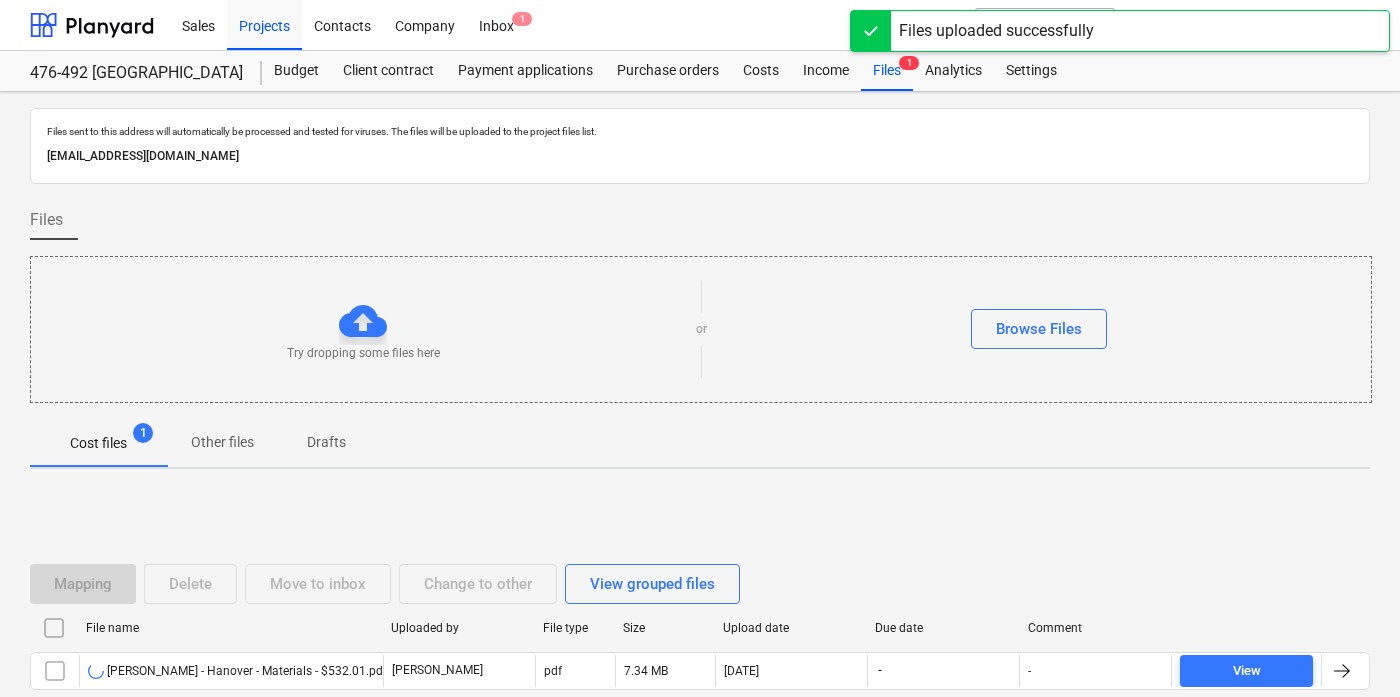 click on "Files" at bounding box center [700, 228] 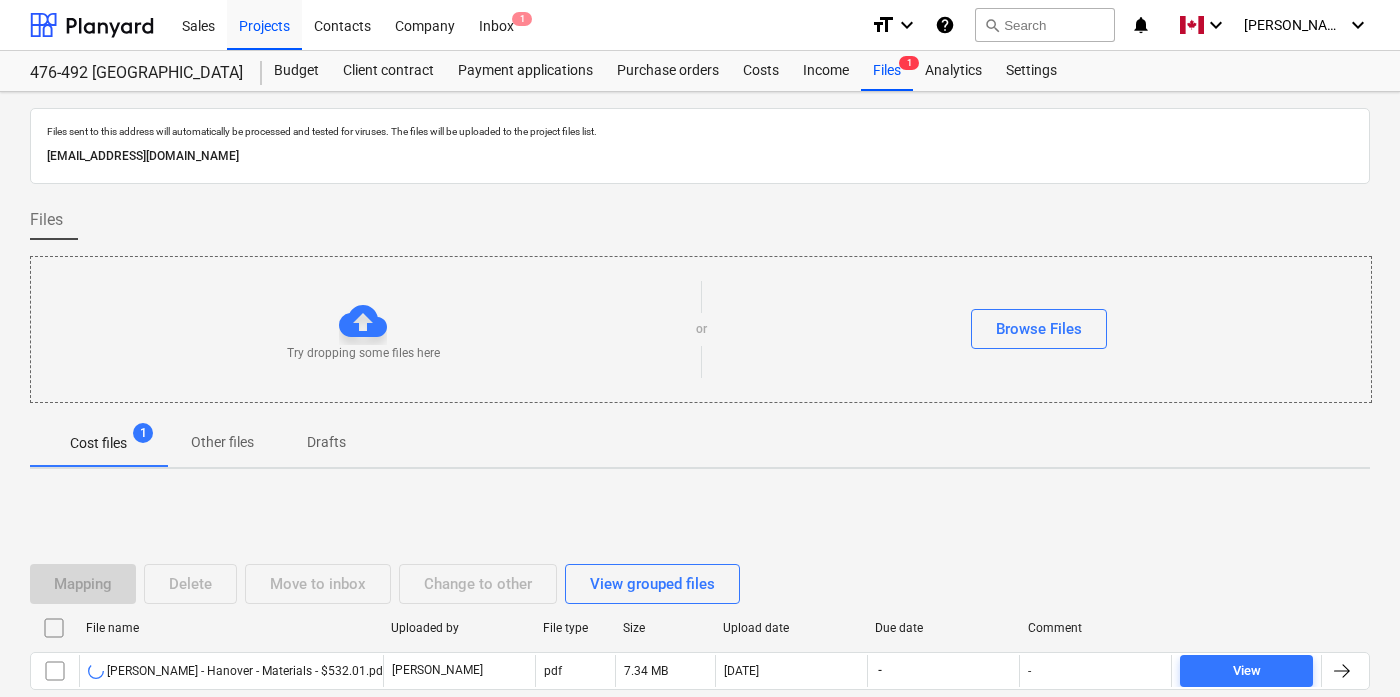 click at bounding box center [700, 192] 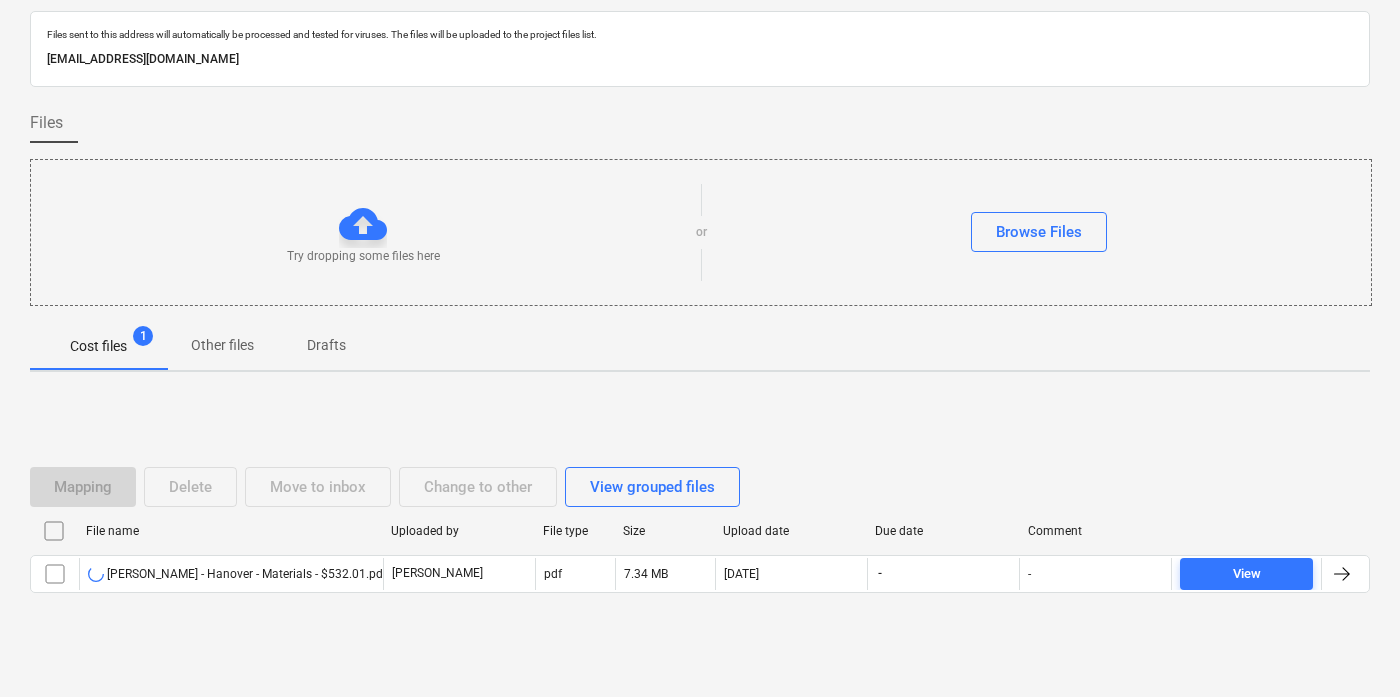 scroll, scrollTop: 120, scrollLeft: 0, axis: vertical 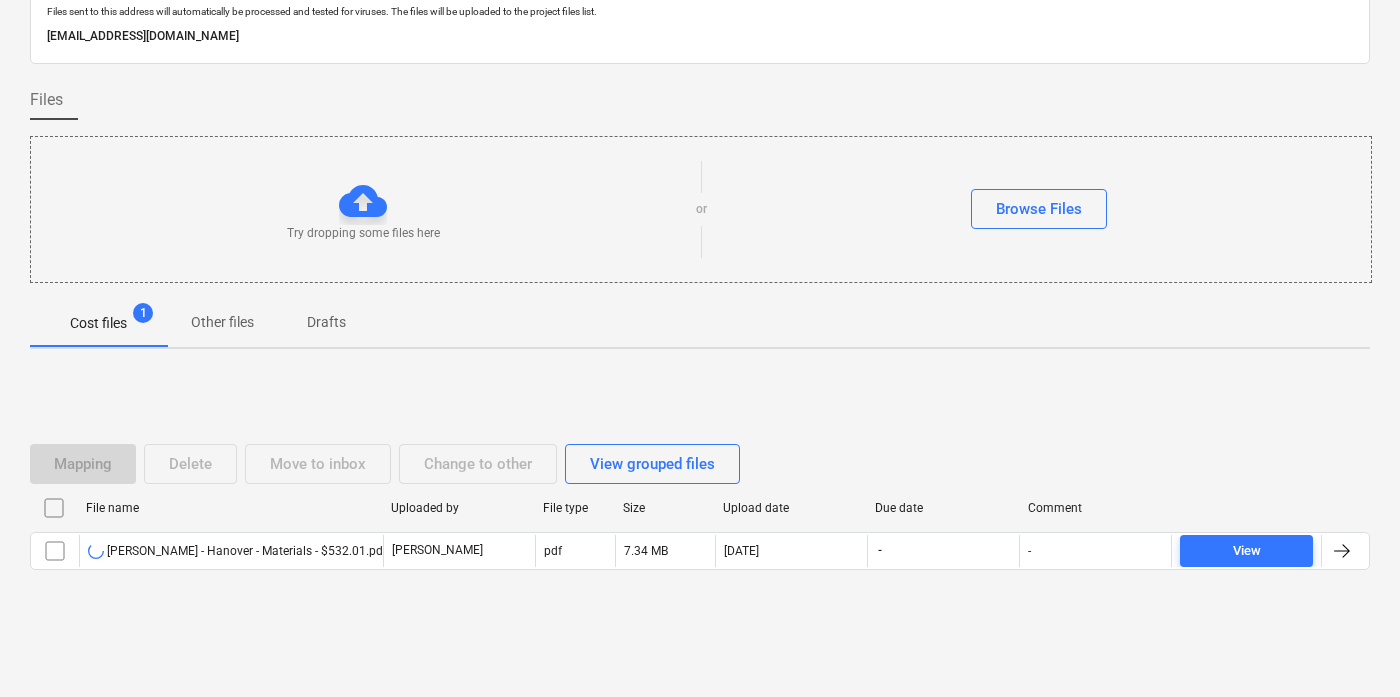 click on "Mapping Delete Move to inbox Change to other View grouped files File name Uploaded by File type Size Upload date Due date Comment   [PERSON_NAME] - Hanover - Materials - $532.01.pdf [PERSON_NAME] pdf 7.34 MB [DATE] - - View Please wait" at bounding box center (700, 515) 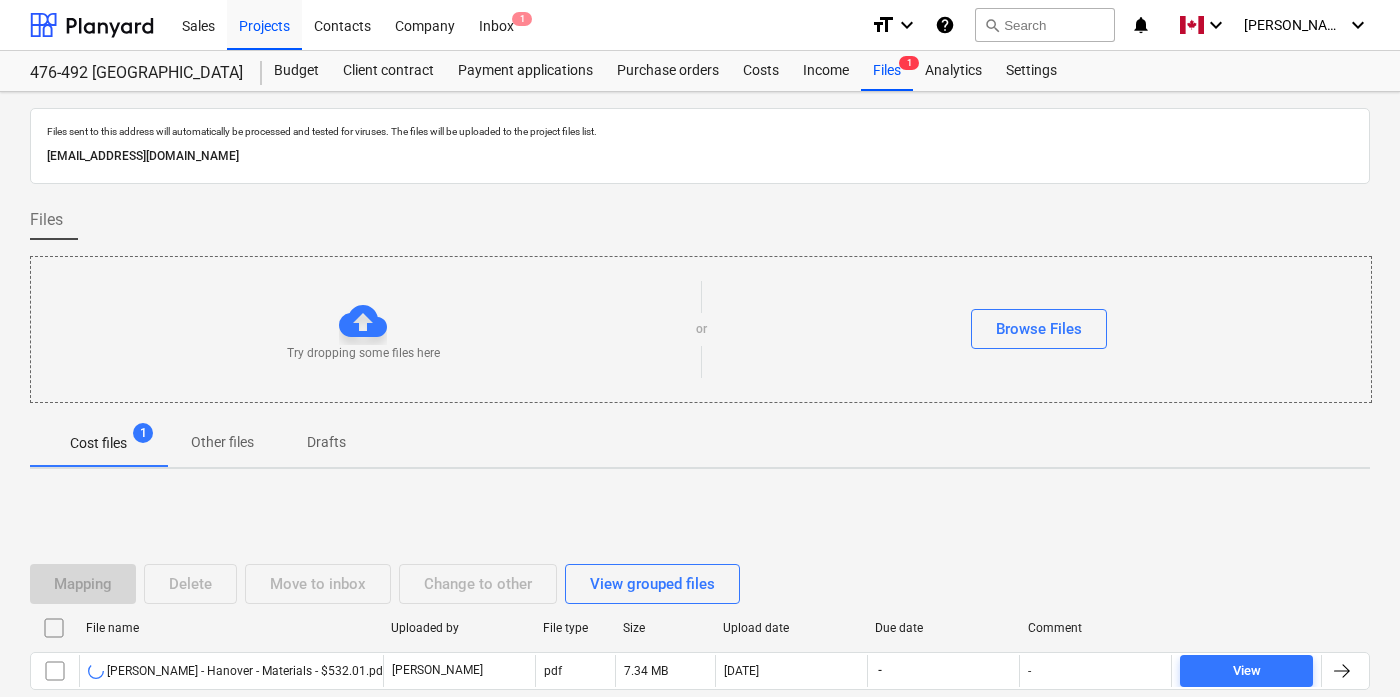 click on "Files" at bounding box center [700, 228] 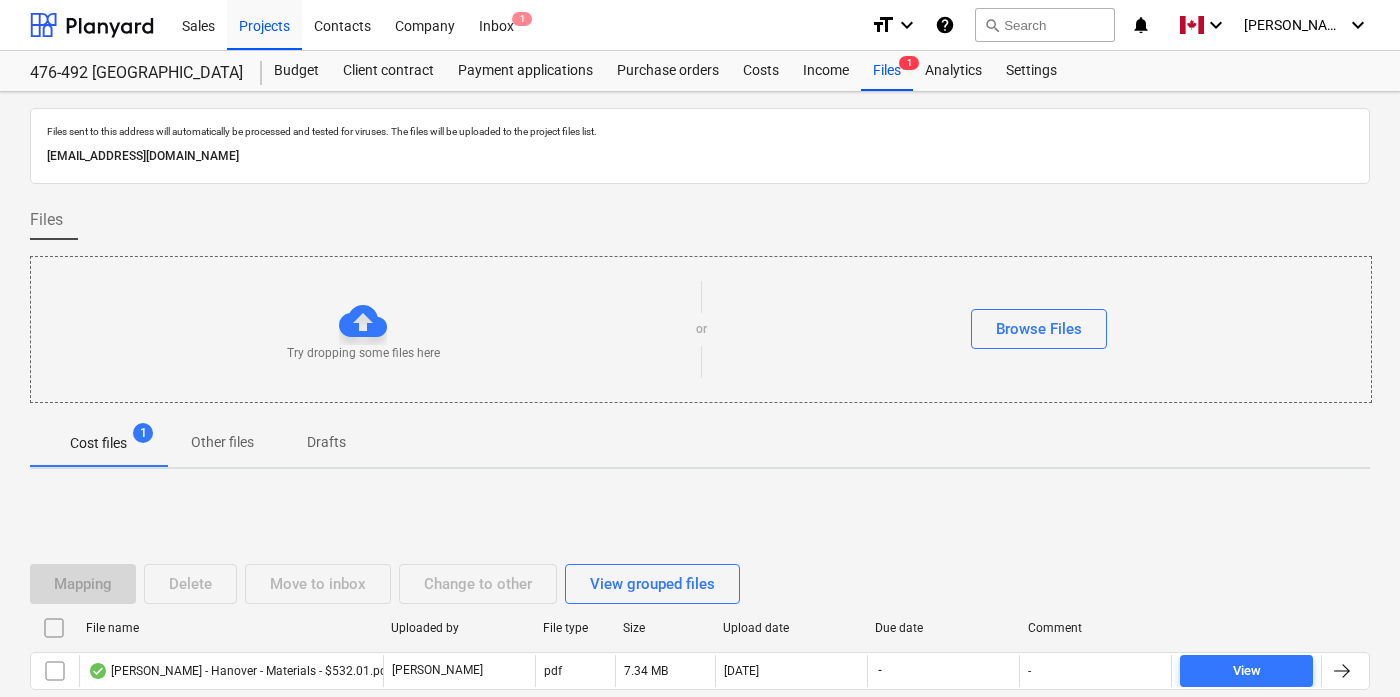 click on "Files" at bounding box center [700, 228] 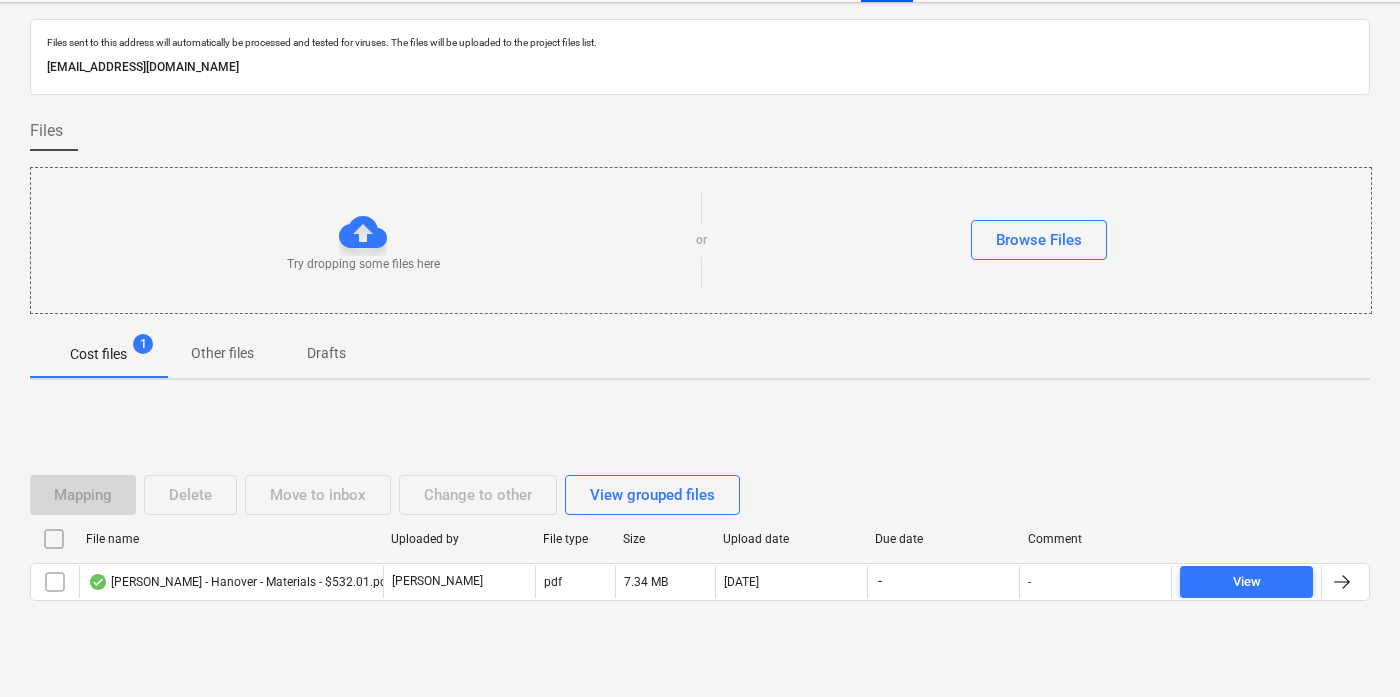 scroll, scrollTop: 120, scrollLeft: 0, axis: vertical 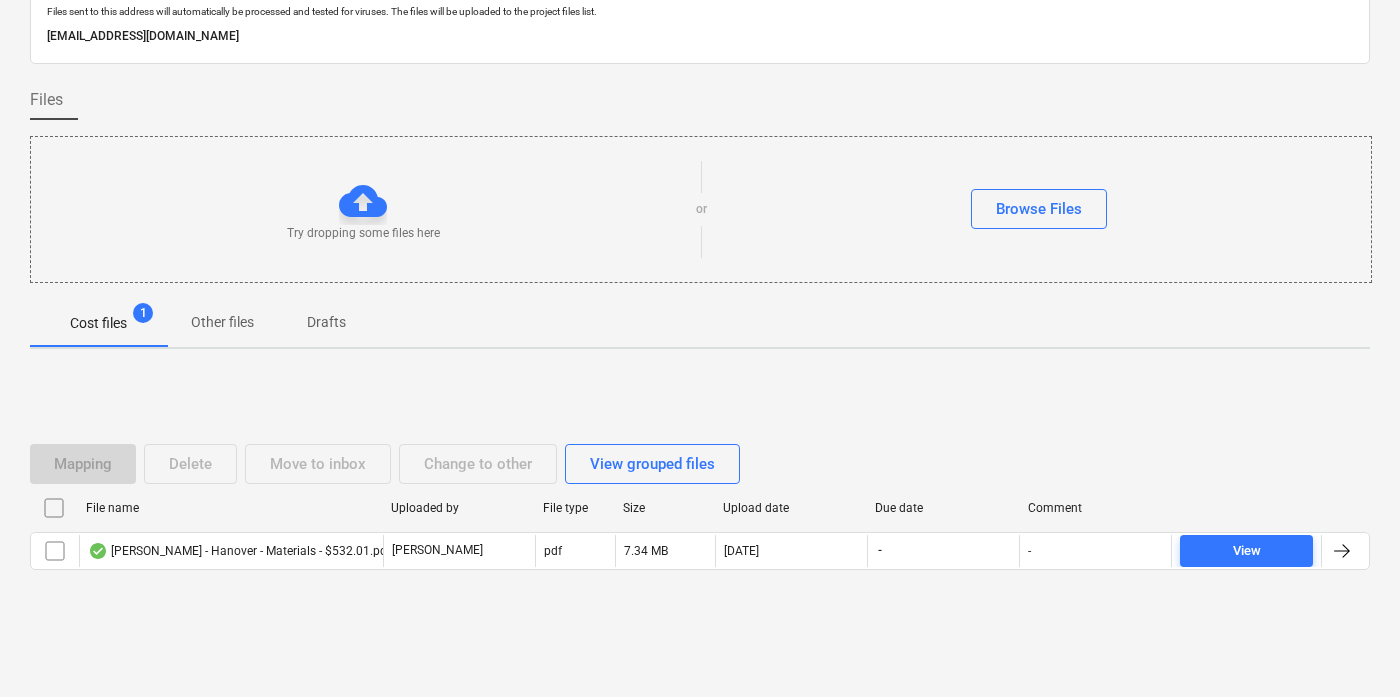 click at bounding box center [700, 586] 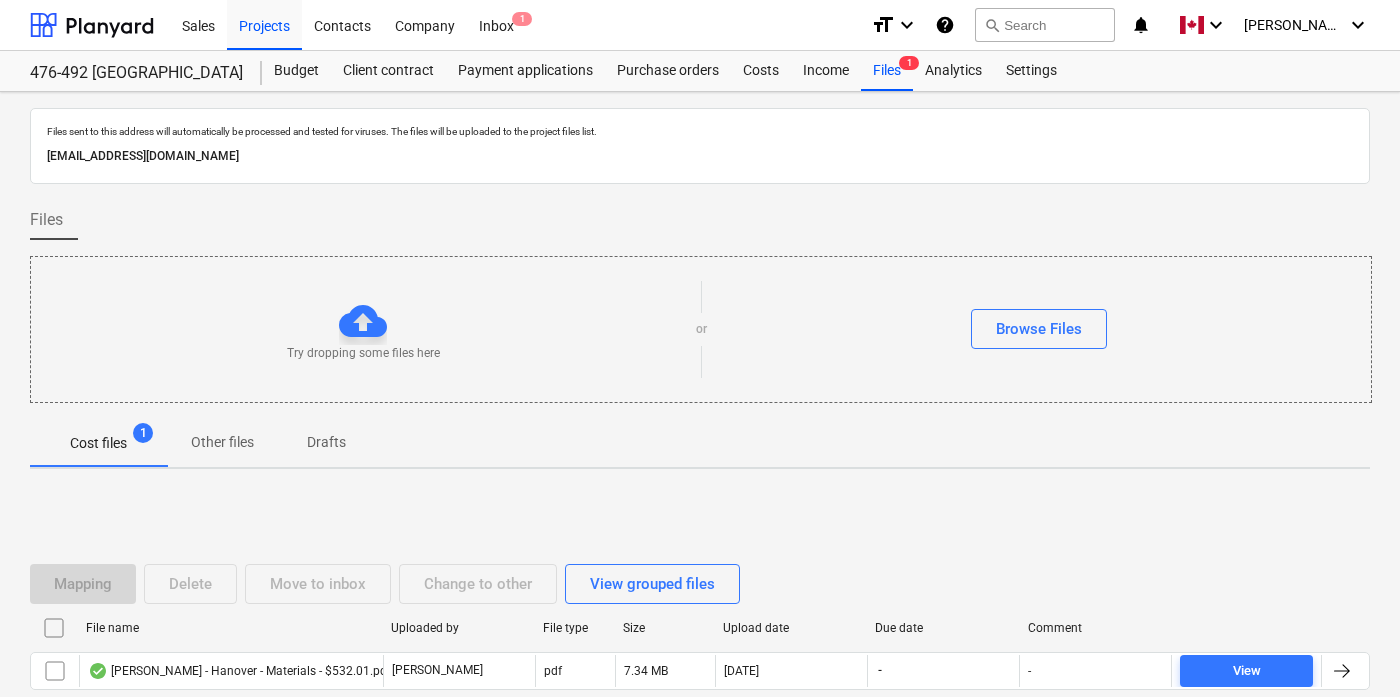 click on "Browse Files" at bounding box center [1039, 329] 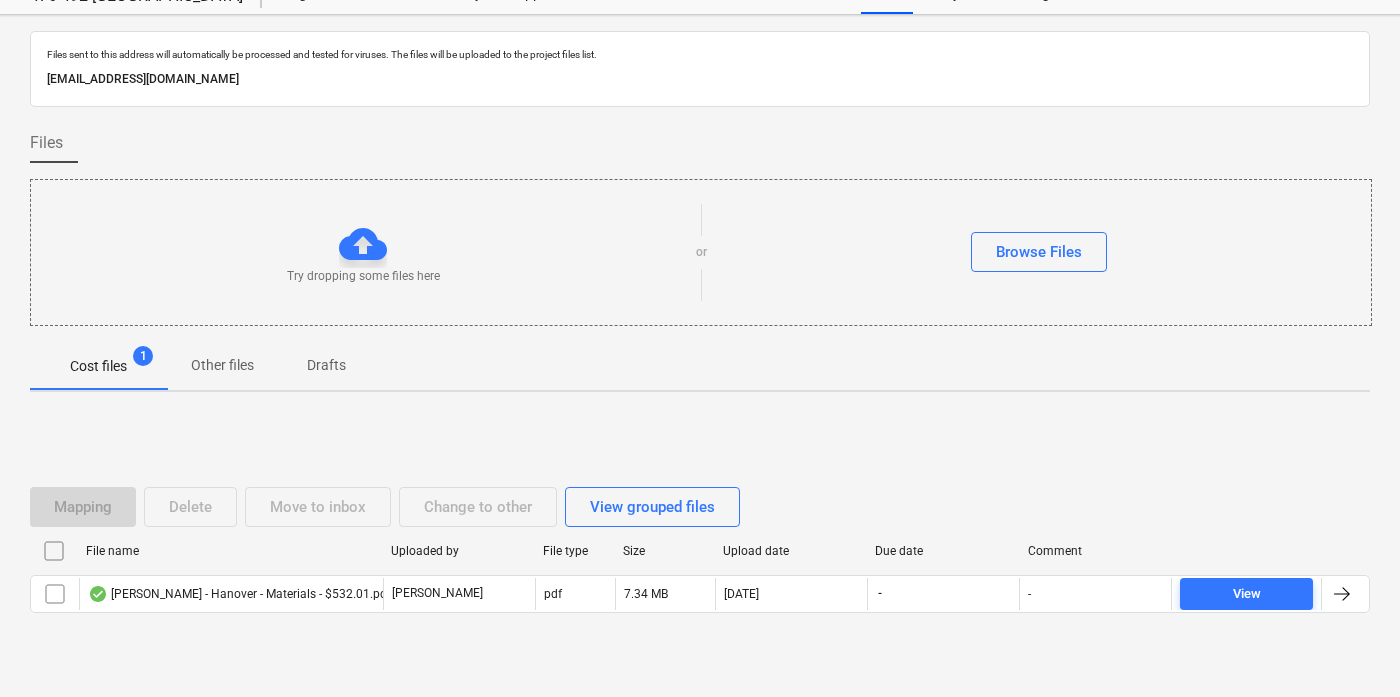 scroll, scrollTop: 120, scrollLeft: 0, axis: vertical 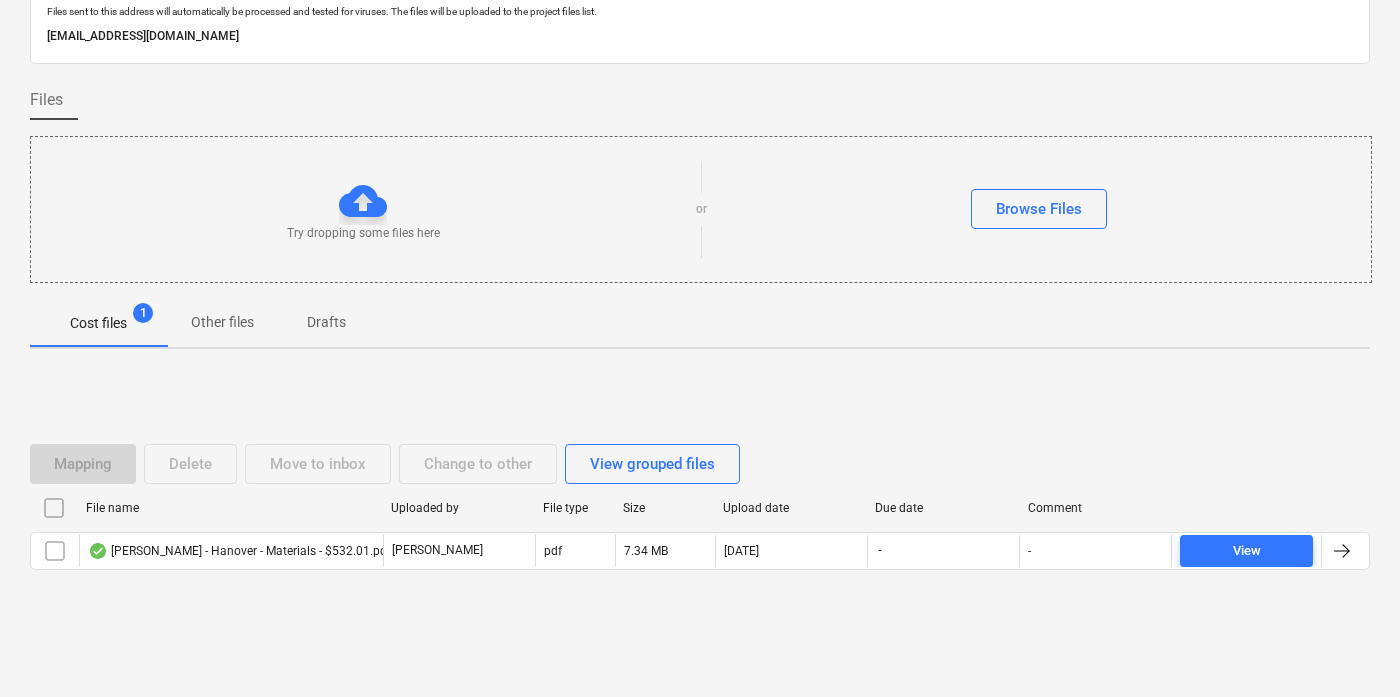 click on "Mapping Delete Move to inbox Change to other View grouped files" at bounding box center [700, 464] 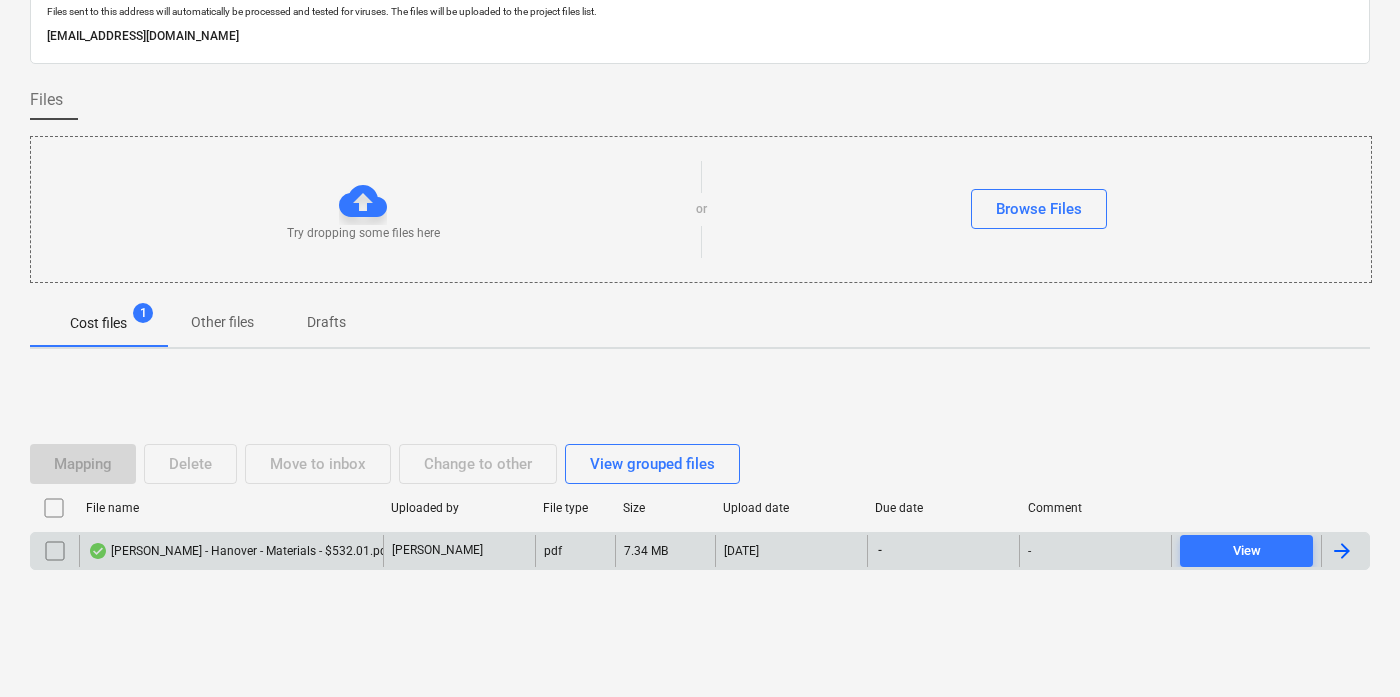 click at bounding box center [1342, 551] 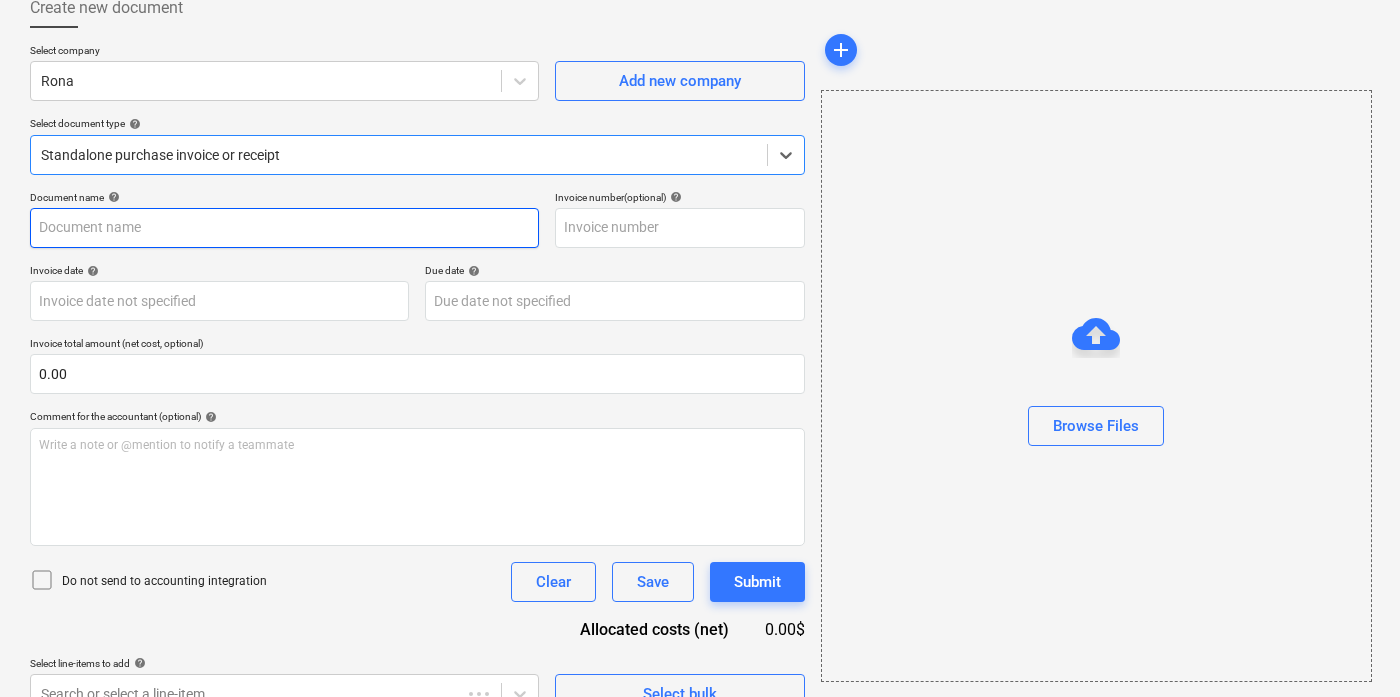type on "[PERSON_NAME] - Hanover - Materials - $532.01.pdf" 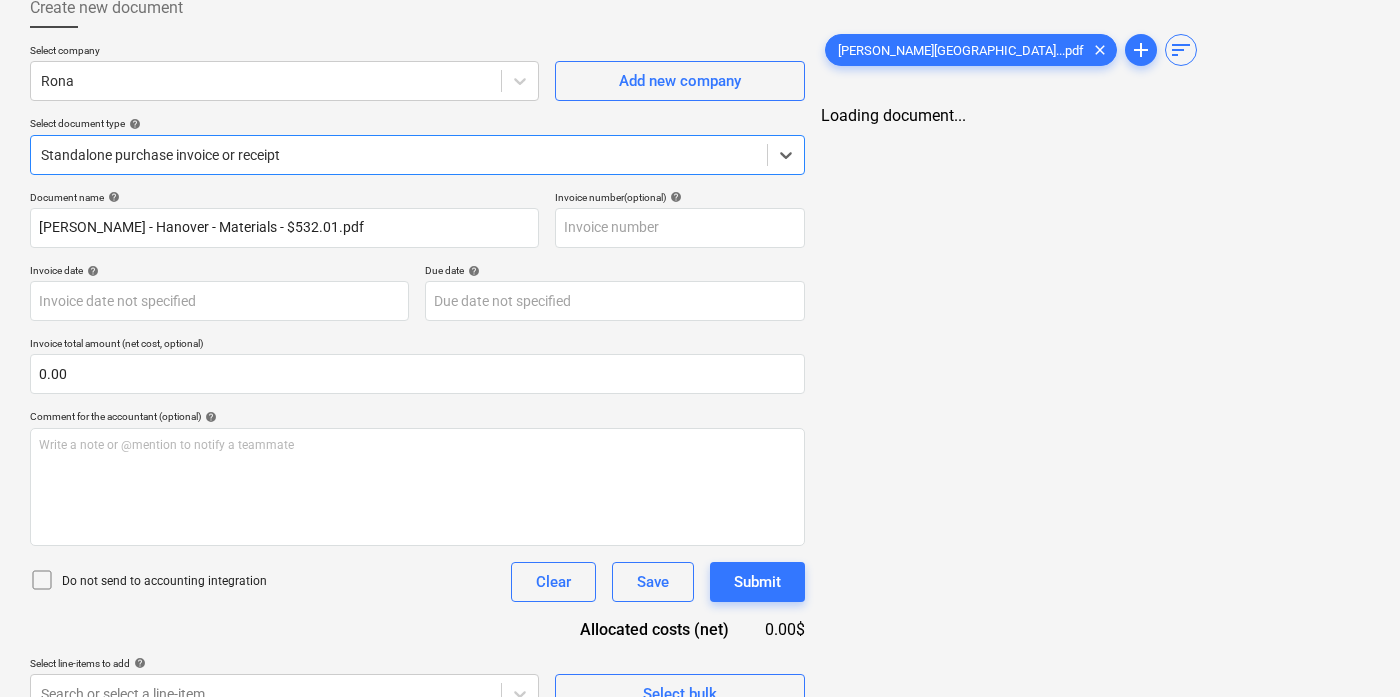 click on "Document name help [PERSON_NAME] - Materials - $532.01.pdf Invoice number  (optional) help Invoice date help Press the down arrow key to interact with the calendar and
select a date. Press the question mark key to get the keyboard shortcuts for changing dates. Due date help Press the down arrow key to interact with the calendar and
select a date. Press the question mark key to get the keyboard shortcuts for changing dates. Invoice total amount (net cost, optional) 0.00 Comment for the accountant (optional) help Write a note or @mention to notify a teammate ﻿ Do not send to accounting integration Clear Save Submit Allocated costs (net) 0.00$ Select line-items to add help Search or select a line-item Select bulk" at bounding box center [417, 452] 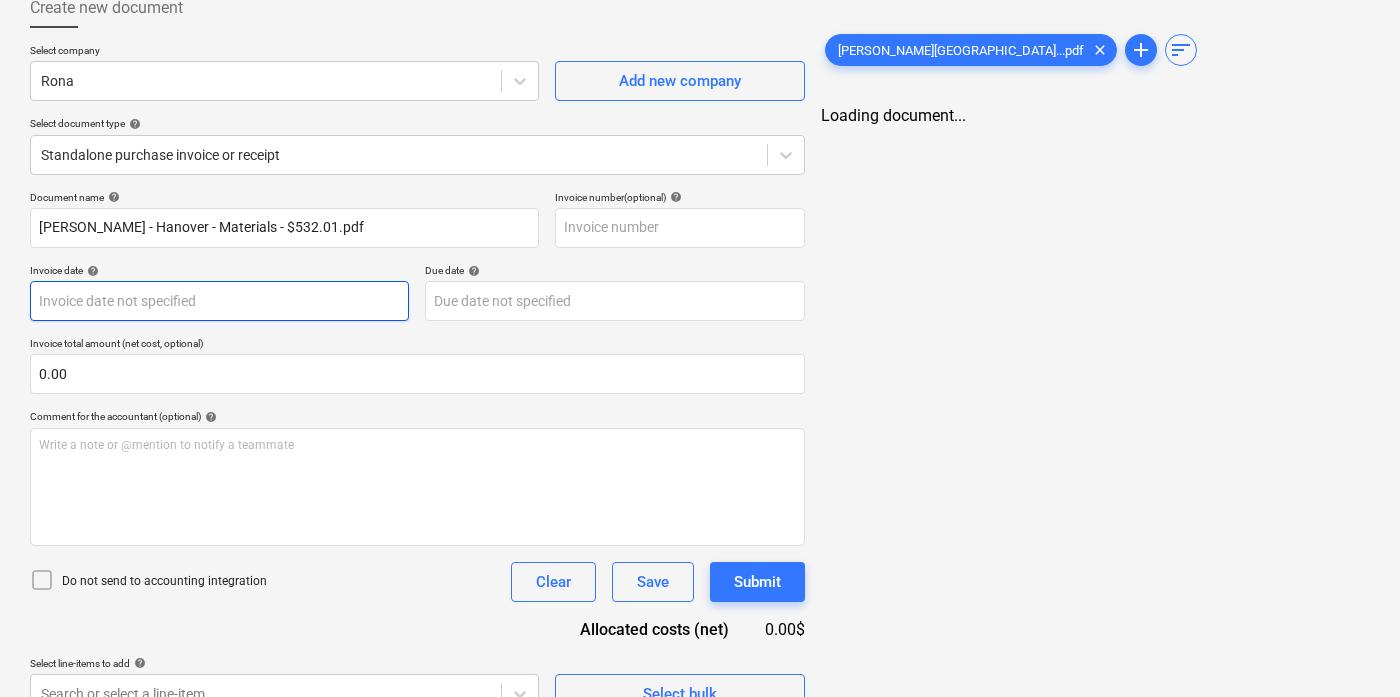 click on "Sales Projects Contacts Company Inbox 1 format_size keyboard_arrow_down help search Search notifications 0 keyboard_arrow_down [PERSON_NAME] keyboard_arrow_down 476-492 Hanover Budget Client contract Payment applications Purchase orders Costs Income Files 1 Analytics Settings Create new document Select company Rona   Add new company Select document type help Standalone purchase invoice or receipt Document name help [PERSON_NAME] - Hanover - Materials - $532.01.pdf Invoice number  (optional) help Invoice date help Press the down arrow key to interact with the calendar and
select a date. Press the question mark key to get the keyboard shortcuts for changing dates. Due date help Press the down arrow key to interact with the calendar and
select a date. Press the question mark key to get the keyboard shortcuts for changing dates. Invoice total amount (net cost, optional) 0.00 Comment for the accountant (optional) help Write a note or @mention to notify a teammate ﻿ Do not send to accounting integration Clear Save" at bounding box center (700, 228) 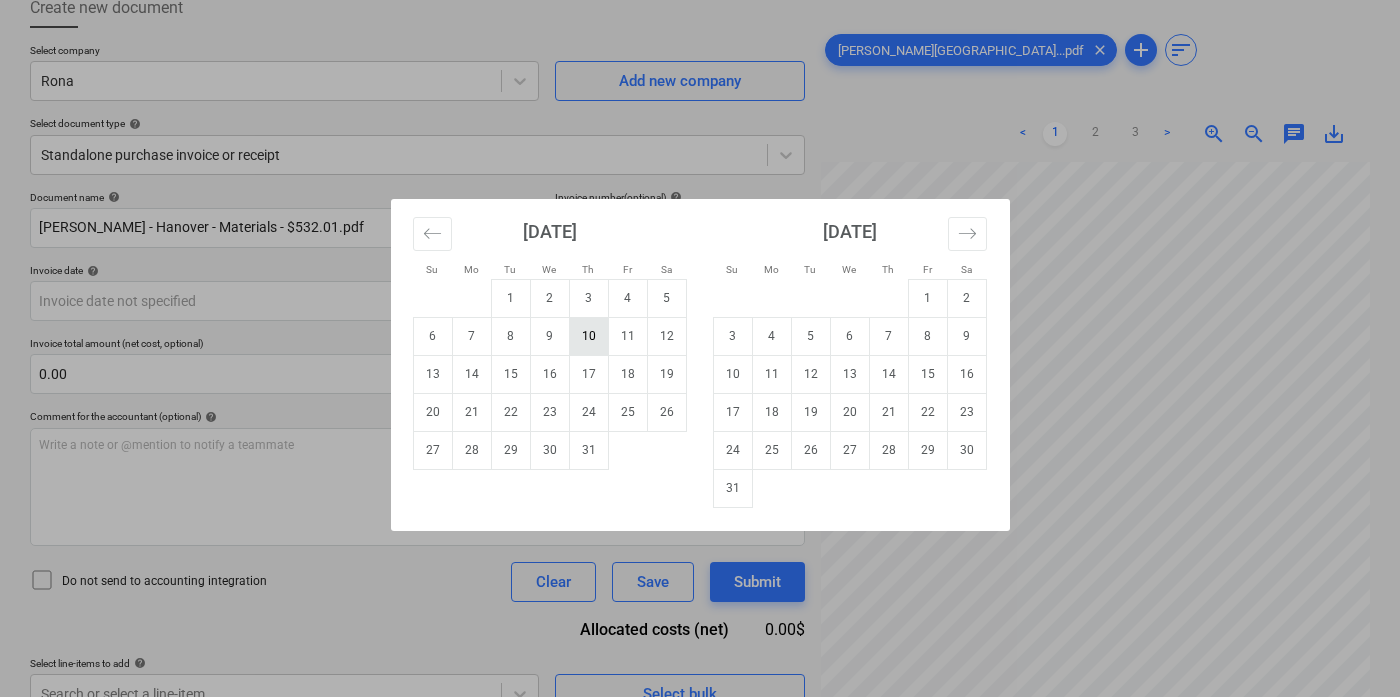 click on "10" at bounding box center (588, 336) 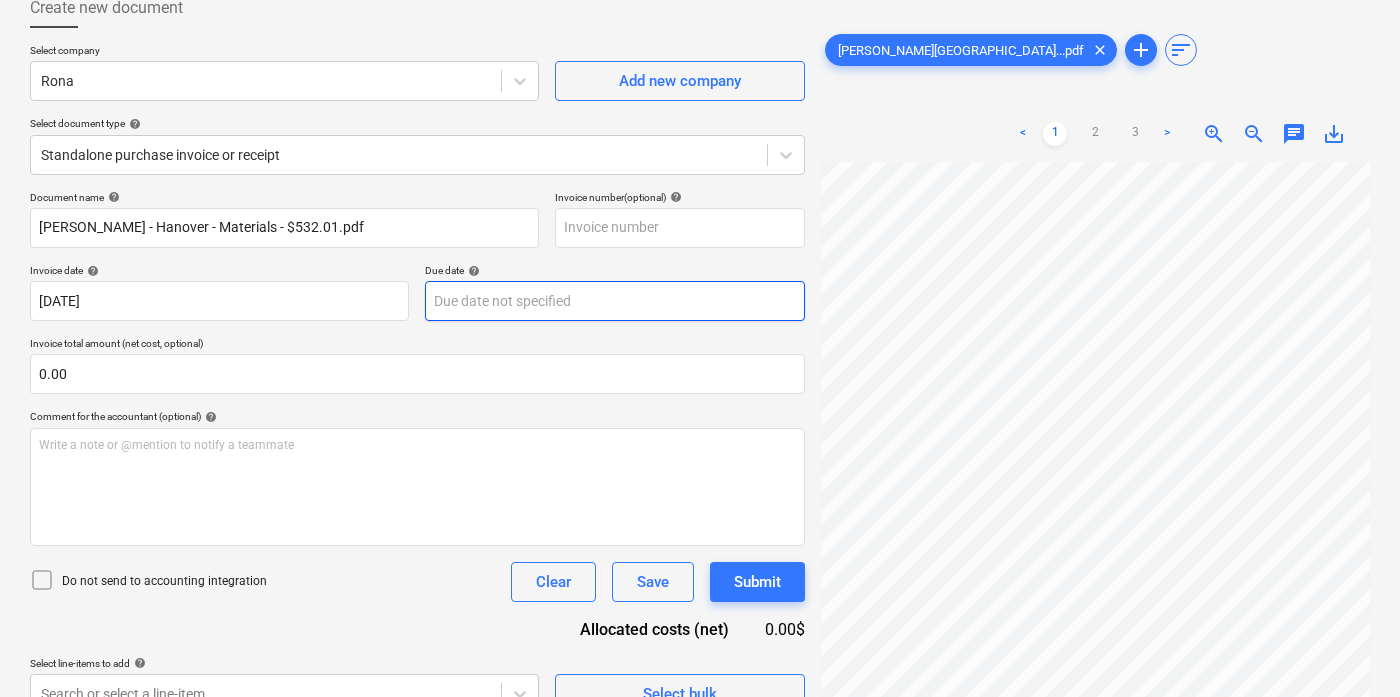 click on "Sales Projects Contacts Company Inbox 1 format_size keyboard_arrow_down help search Search notifications 0 keyboard_arrow_down [PERSON_NAME] keyboard_arrow_down 476-492 Hanover Budget Client contract Payment applications Purchase orders Costs Income Files 1 Analytics Settings Create new document Select company Rona   Add new company Select document type help Standalone purchase invoice or receipt Document name help [PERSON_NAME] - Hanover - Materials - $532.01.pdf Invoice number  (optional) help Invoice date help [DATE] 10.07.2025 Press the down arrow key to interact with the calendar and
select a date. Press the question mark key to get the keyboard shortcuts for changing dates. Due date help Press the down arrow key to interact with the calendar and
select a date. Press the question mark key to get the keyboard shortcuts for changing dates. Invoice total amount (net cost, optional) 0.00 Comment for the accountant (optional) help Write a note or @mention to notify a teammate ﻿ Clear Save Submit 0.00$ <" at bounding box center (700, 228) 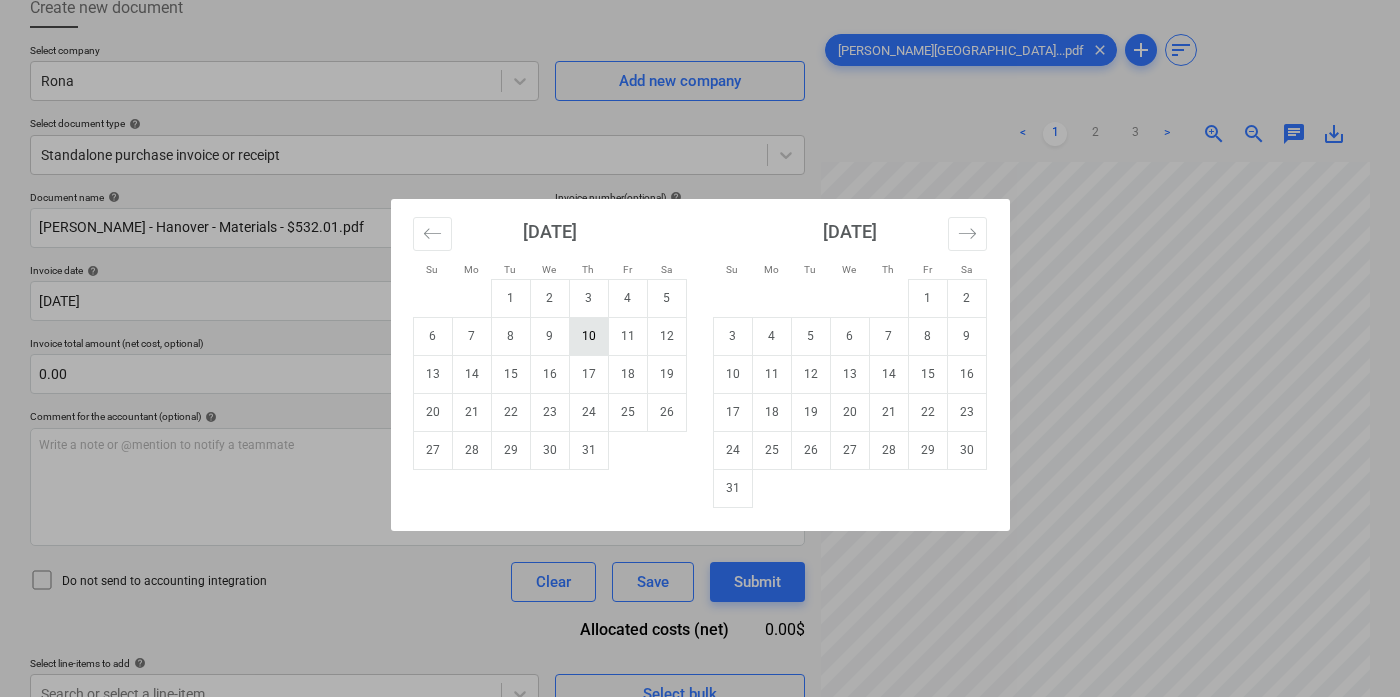 click on "10" at bounding box center (588, 336) 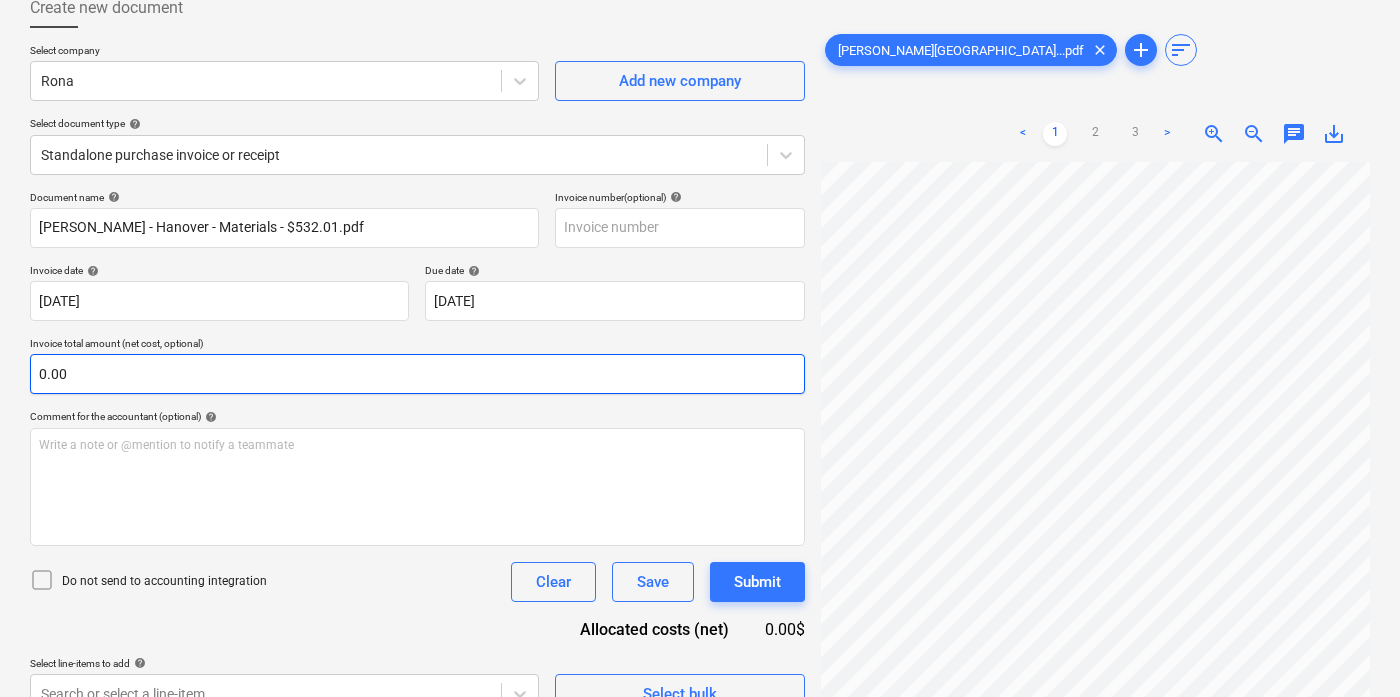click on "0.00" at bounding box center (417, 374) 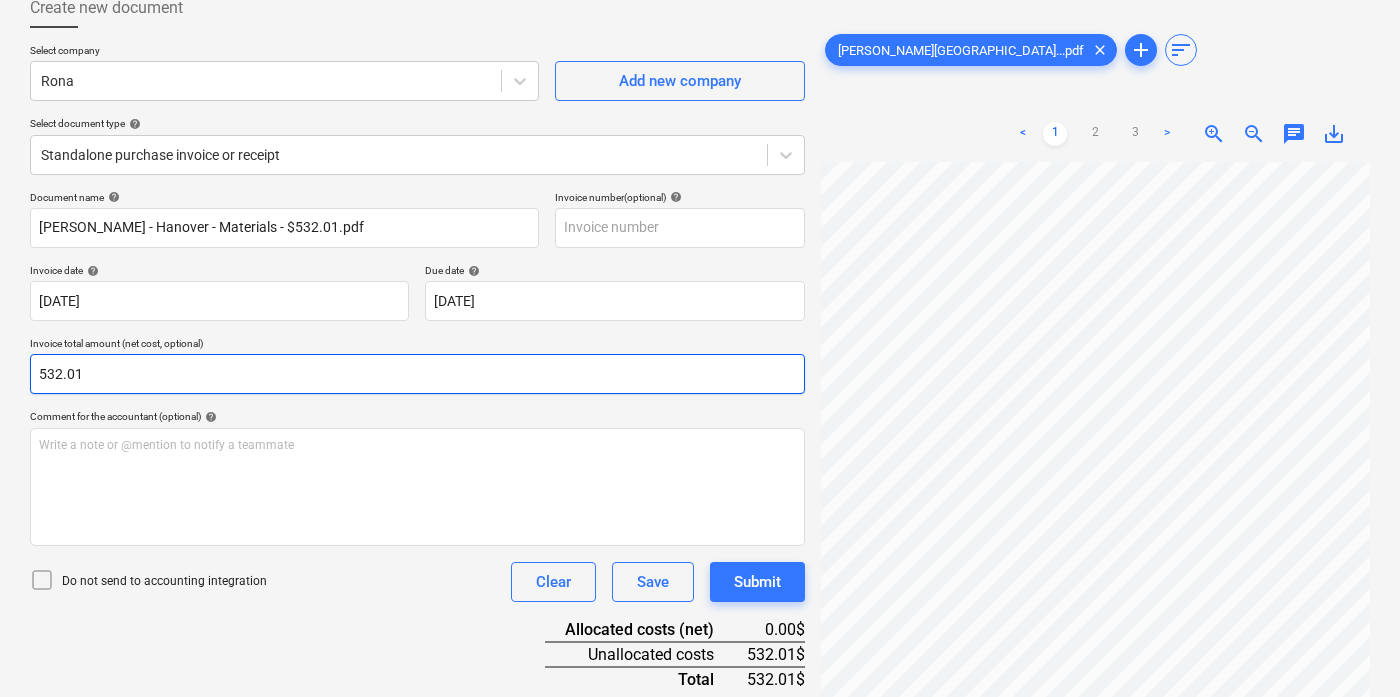 type on "532.01" 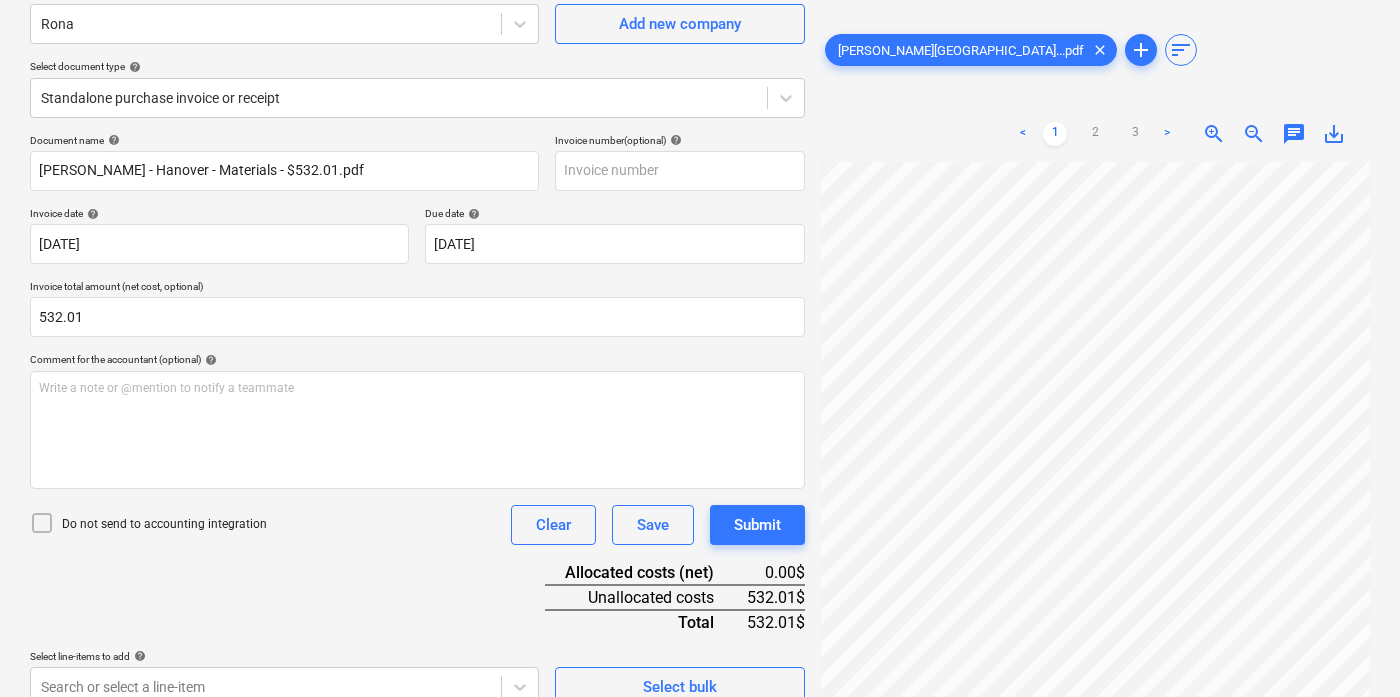 scroll, scrollTop: 203, scrollLeft: 0, axis: vertical 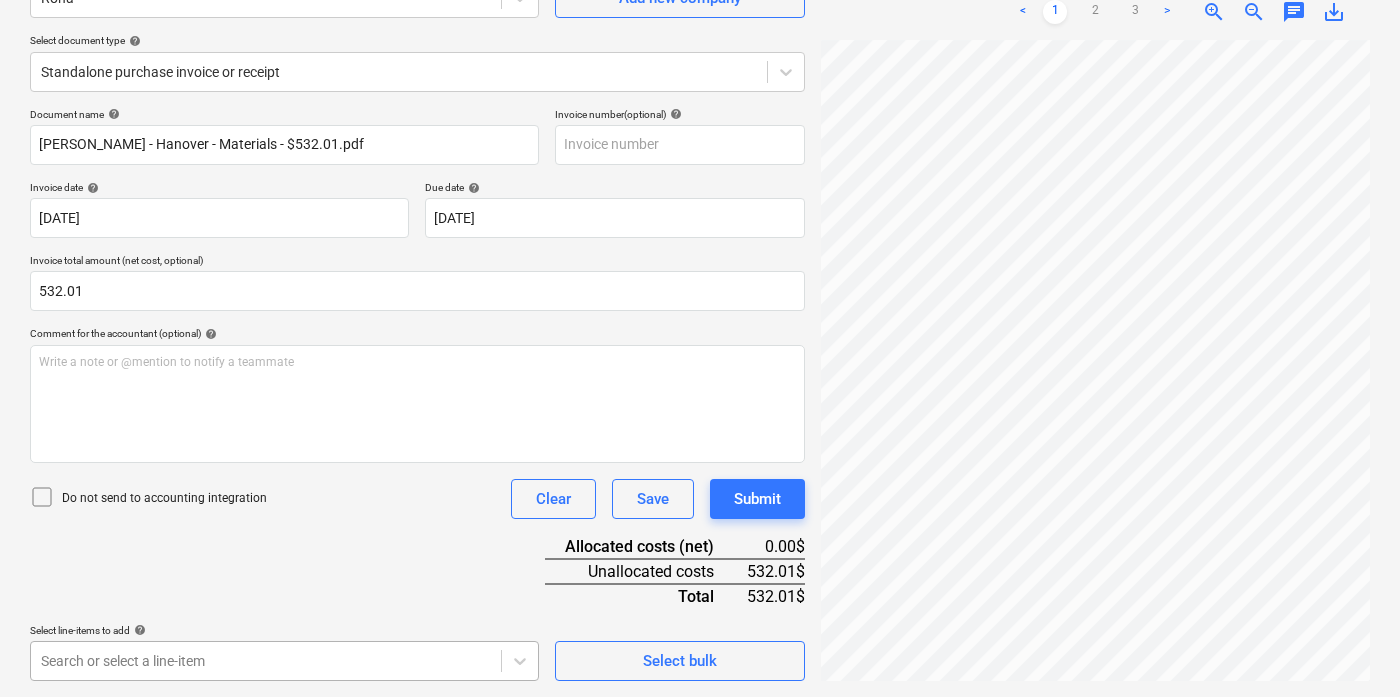 click on "Sales Projects Contacts Company Inbox 1 format_size keyboard_arrow_down help search Search notifications 0 keyboard_arrow_down [PERSON_NAME] keyboard_arrow_down 476-492 Hanover Budget Client contract Payment applications Purchase orders Costs Income Files 1 Analytics Settings Create new document Select company Rona   Add new company Select document type help Standalone purchase invoice or receipt Document name help [PERSON_NAME] - Hanover - Materials - $532.01.pdf Invoice number  (optional) help Invoice date help [DATE] 10.07.2025 Press the down arrow key to interact with the calendar and
select a date. Press the question mark key to get the keyboard shortcuts for changing dates. Due date help [DATE] 10.07.2025 Press the down arrow key to interact with the calendar and
select a date. Press the question mark key to get the keyboard shortcuts for changing dates. Invoice total amount (net cost, optional) 532.01 Comment for the accountant (optional) help Write a note or @mention to notify a teammate ﻿ <" at bounding box center (700, 145) 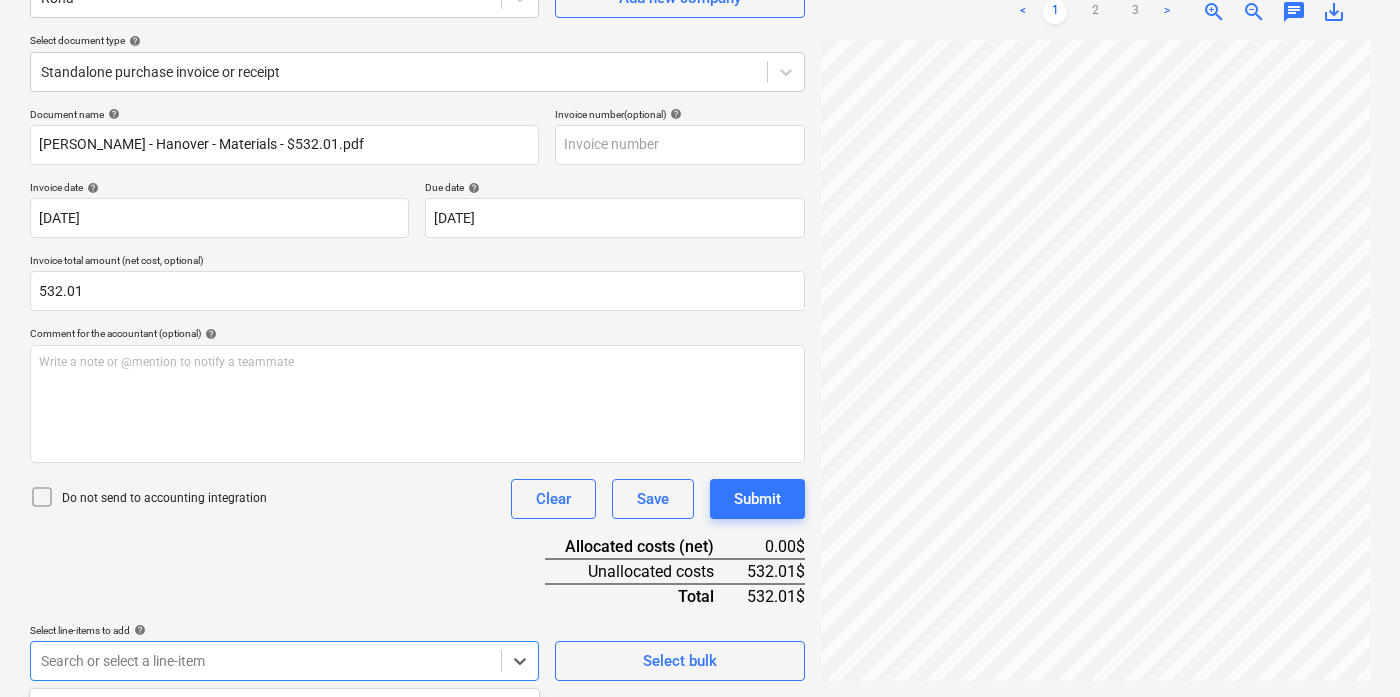 scroll, scrollTop: 499, scrollLeft: 0, axis: vertical 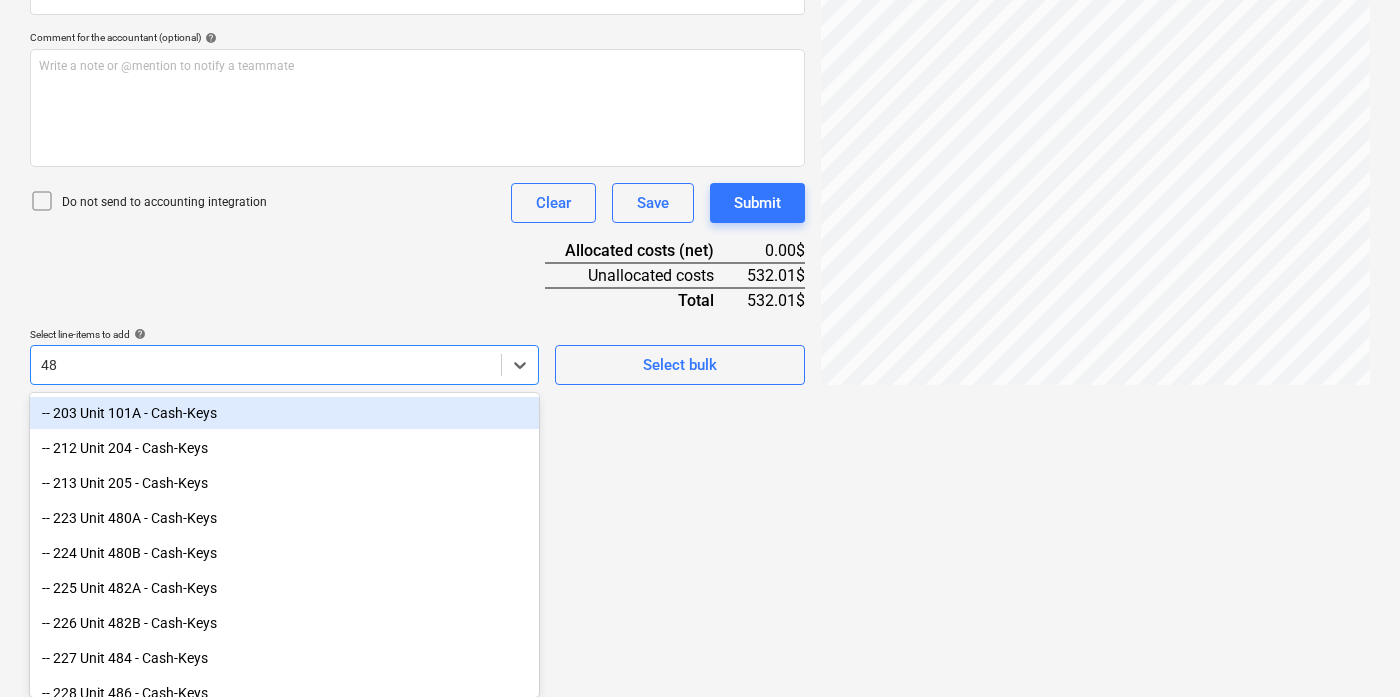 type on "486" 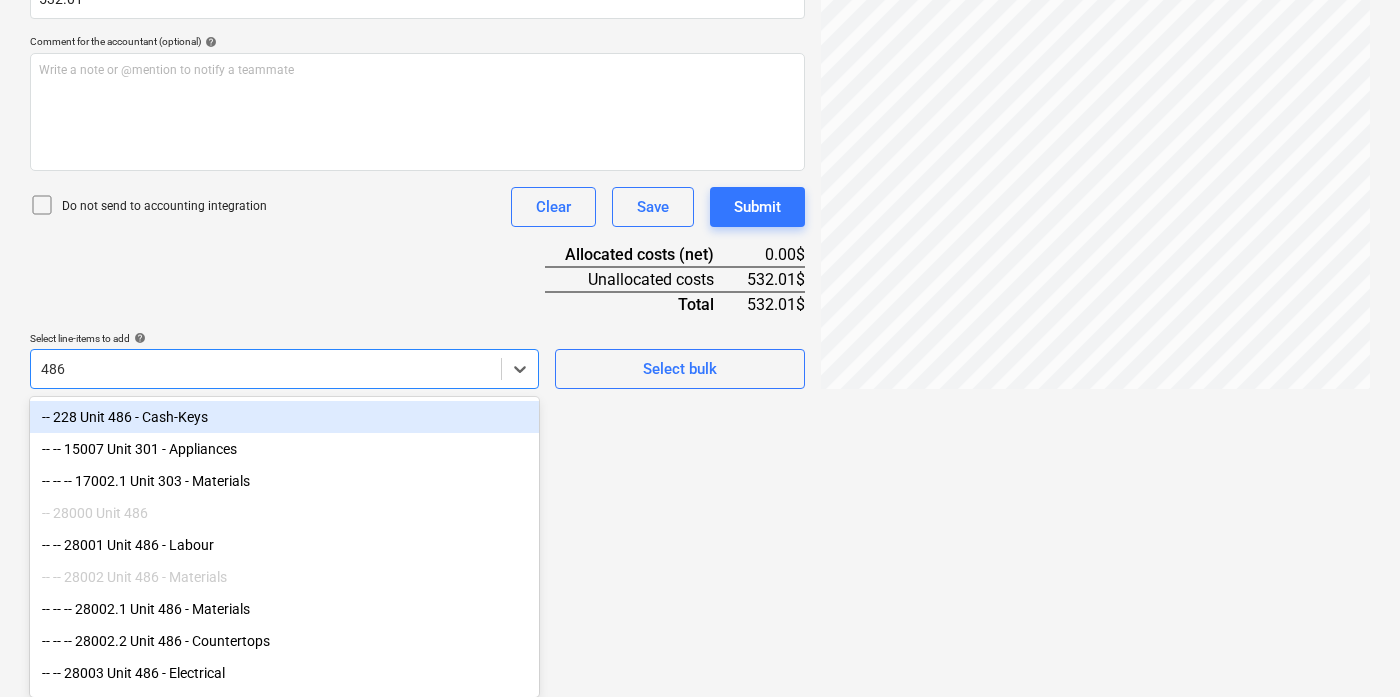 scroll, scrollTop: 495, scrollLeft: 0, axis: vertical 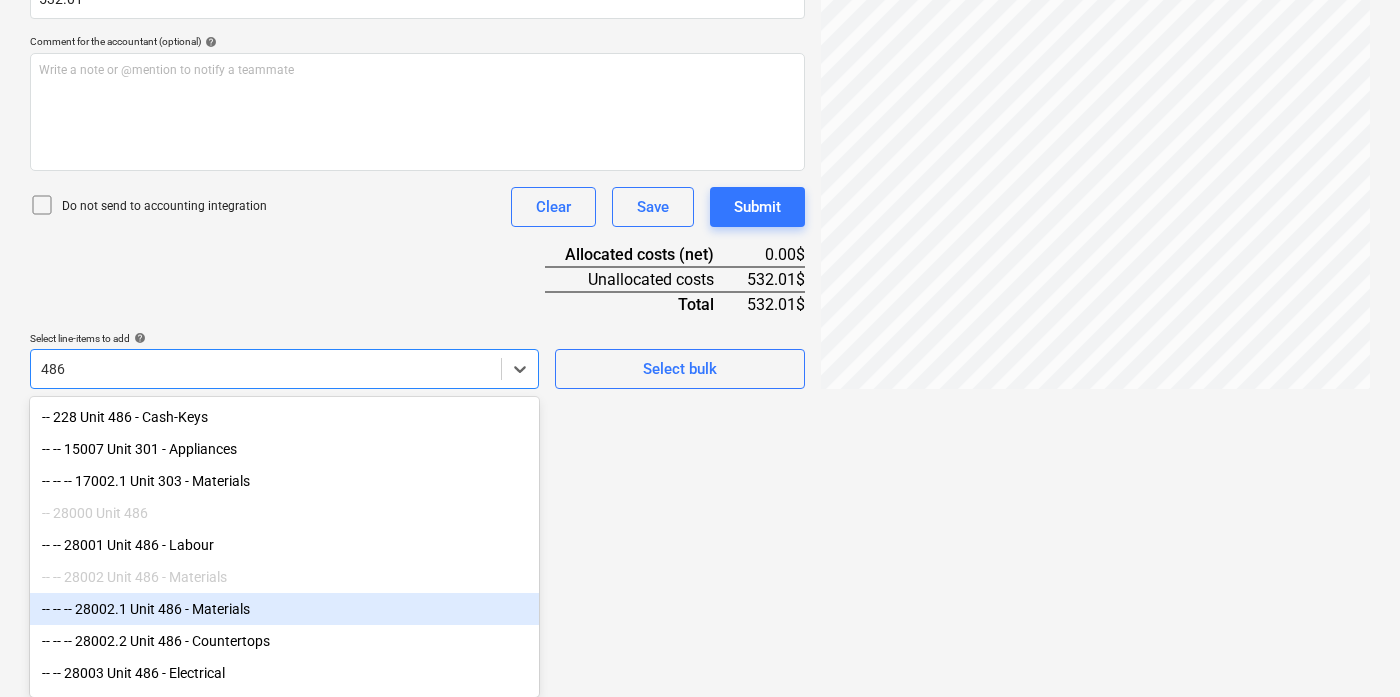 click on "-- -- --  28002.1 Unit 486 - Materials" at bounding box center [284, 609] 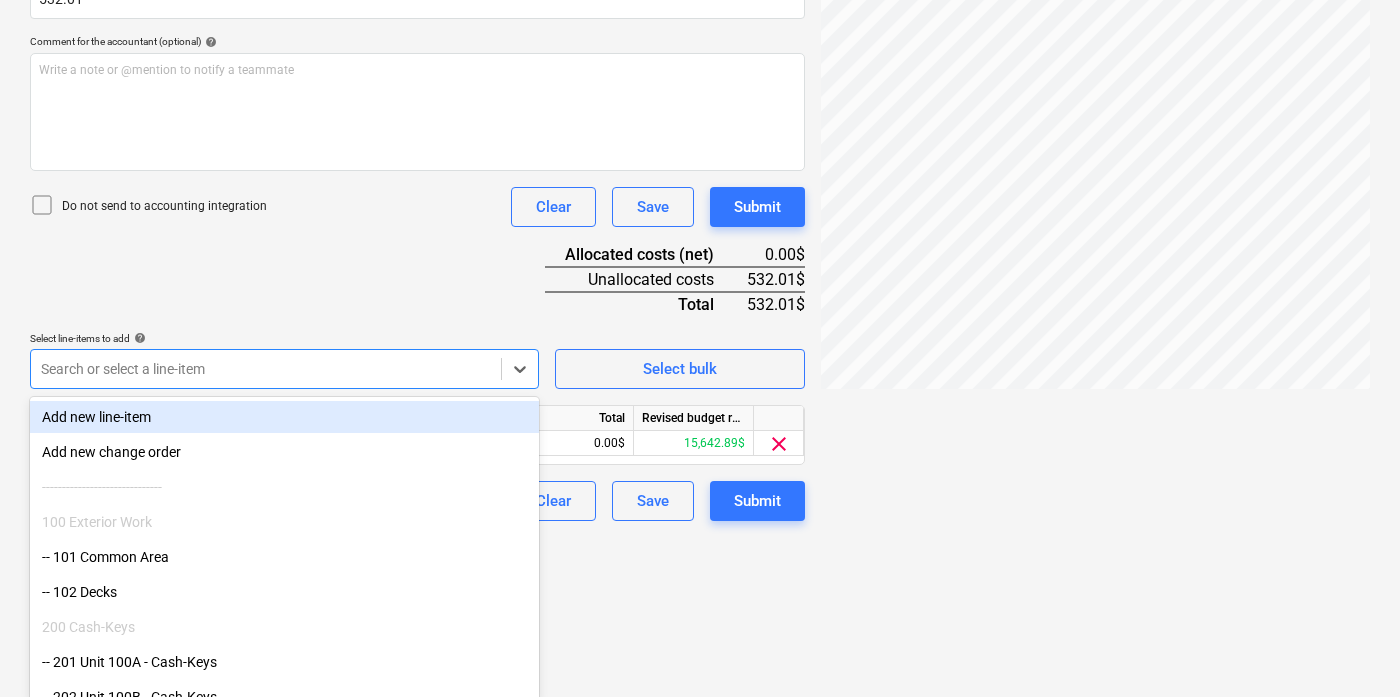 click on "Document name help [PERSON_NAME] - Materials - $532.01.pdf Invoice number  (optional) help Invoice date help [DATE] 10.07.2025 Press the down arrow key to interact with the calendar and
select a date. Press the question mark key to get the keyboard shortcuts for changing dates. Due date help [DATE] 10.07.2025 Press the down arrow key to interact with the calendar and
select a date. Press the question mark key to get the keyboard shortcuts for changing dates. Invoice total amount (net cost, optional) 532.01 Comment for the accountant (optional) help Write a note or @mention to notify a teammate ﻿ Do not send to accounting integration Clear Save Submit Allocated costs (net) 0.00$ Unallocated costs 532.01$ Total 532.01$ Select line-items to add help option -- -- --  28002.1 Unit 486 - Materials, selected. Search or select a line-item Select bulk Line-item name Unit Quantity Unit price Total Revised budget remaining 28002.1 Unit 486 - Materials 0.00 0.00 0.00$ 15,642.89$ clear Clear Save Submit" at bounding box center (417, 168) 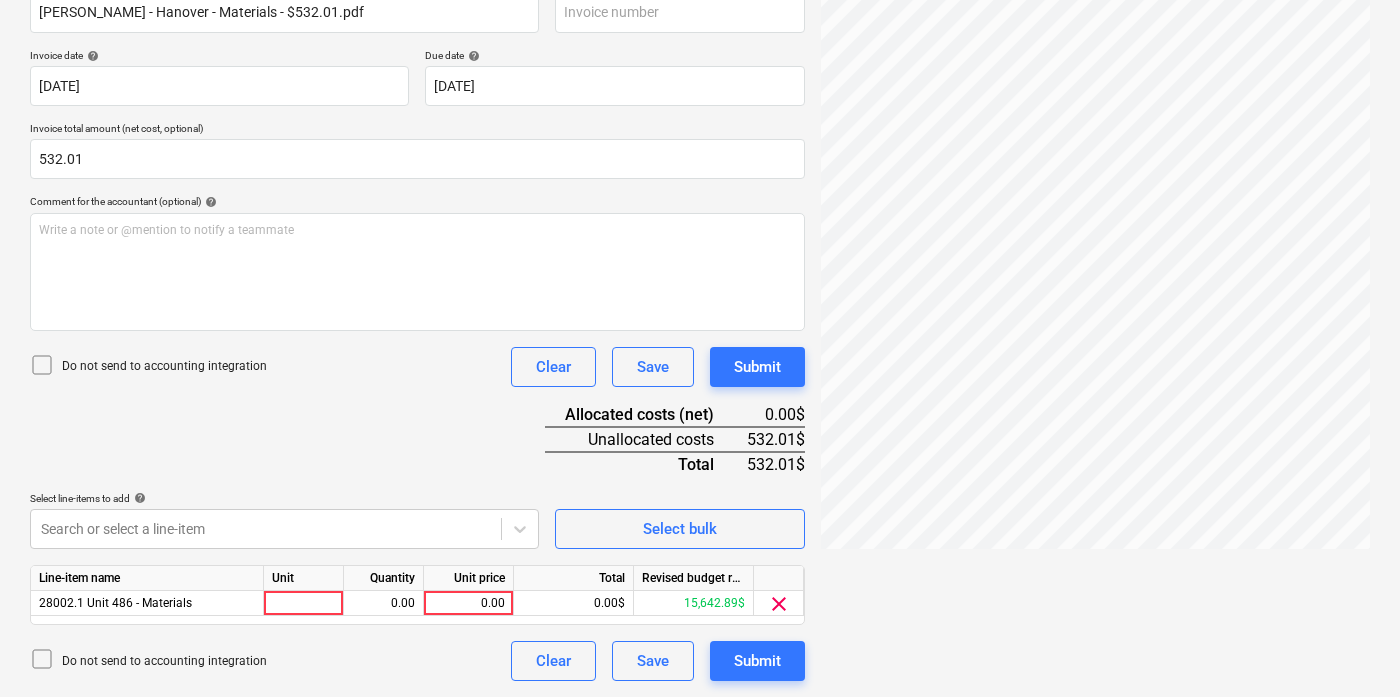 scroll, scrollTop: 335, scrollLeft: 0, axis: vertical 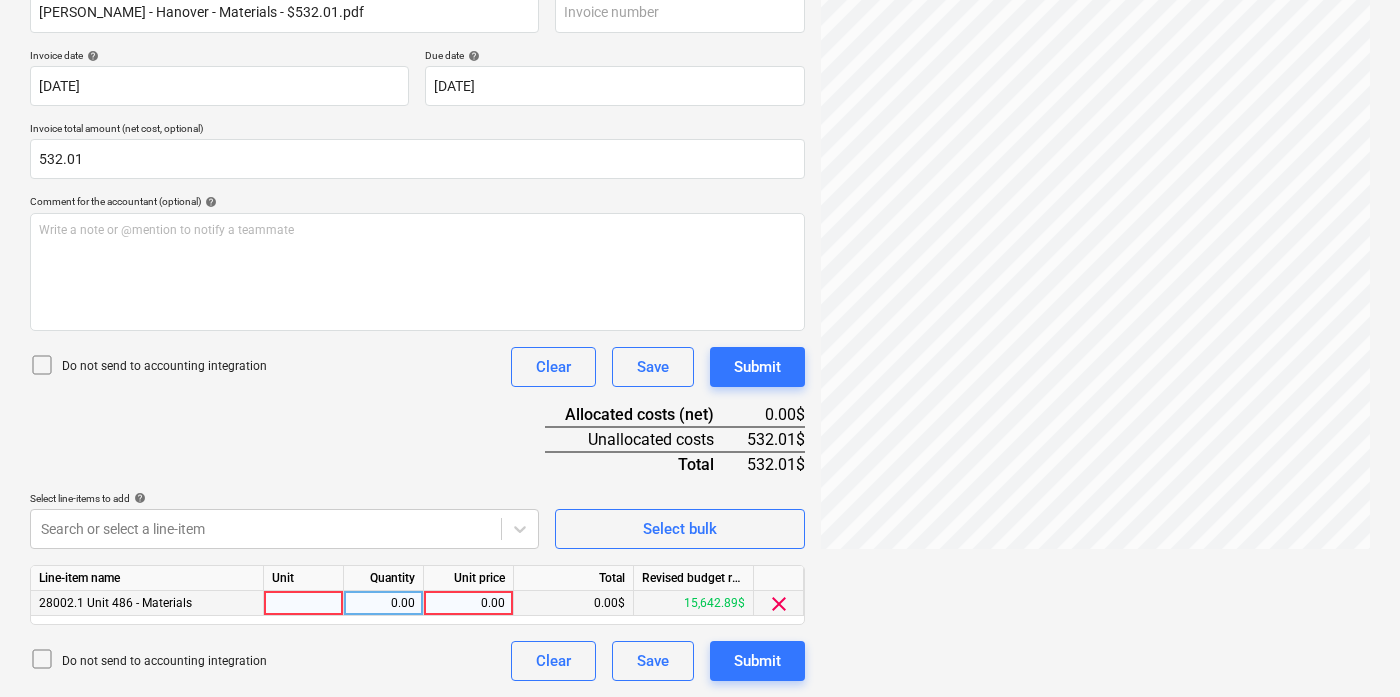 click at bounding box center (304, 603) 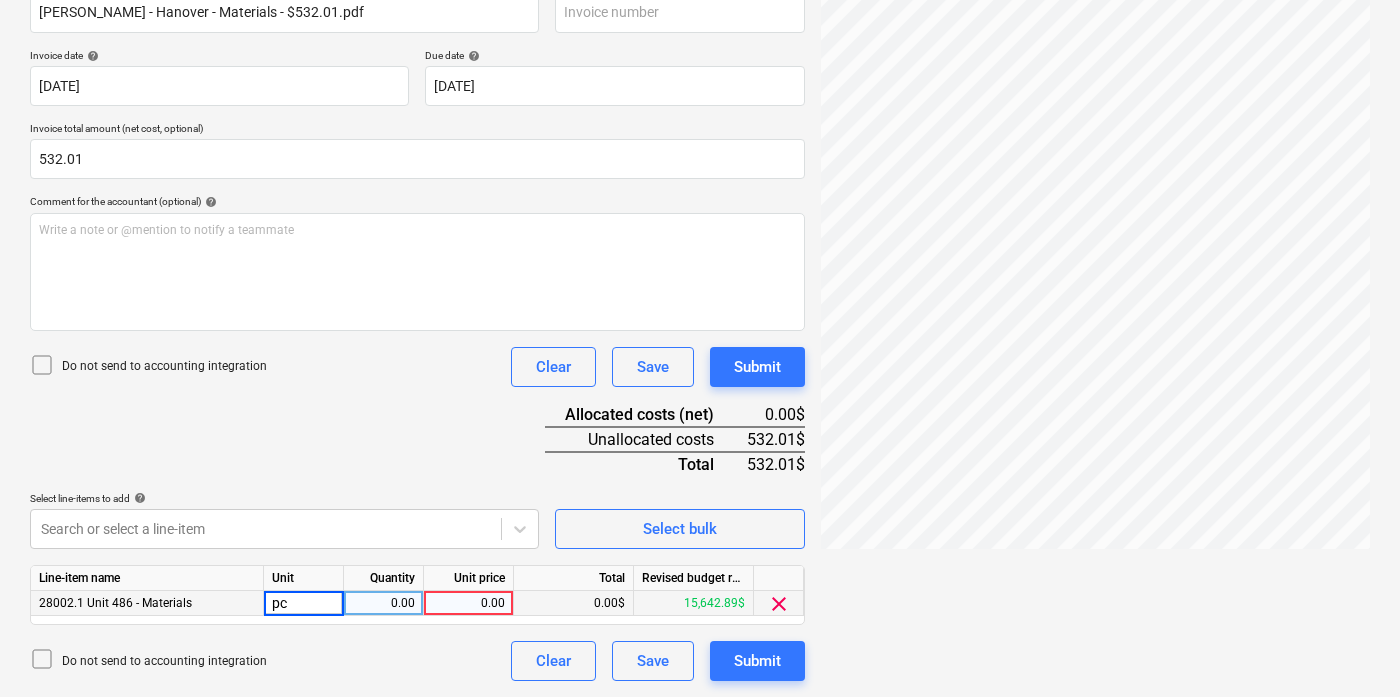 type on "pcs" 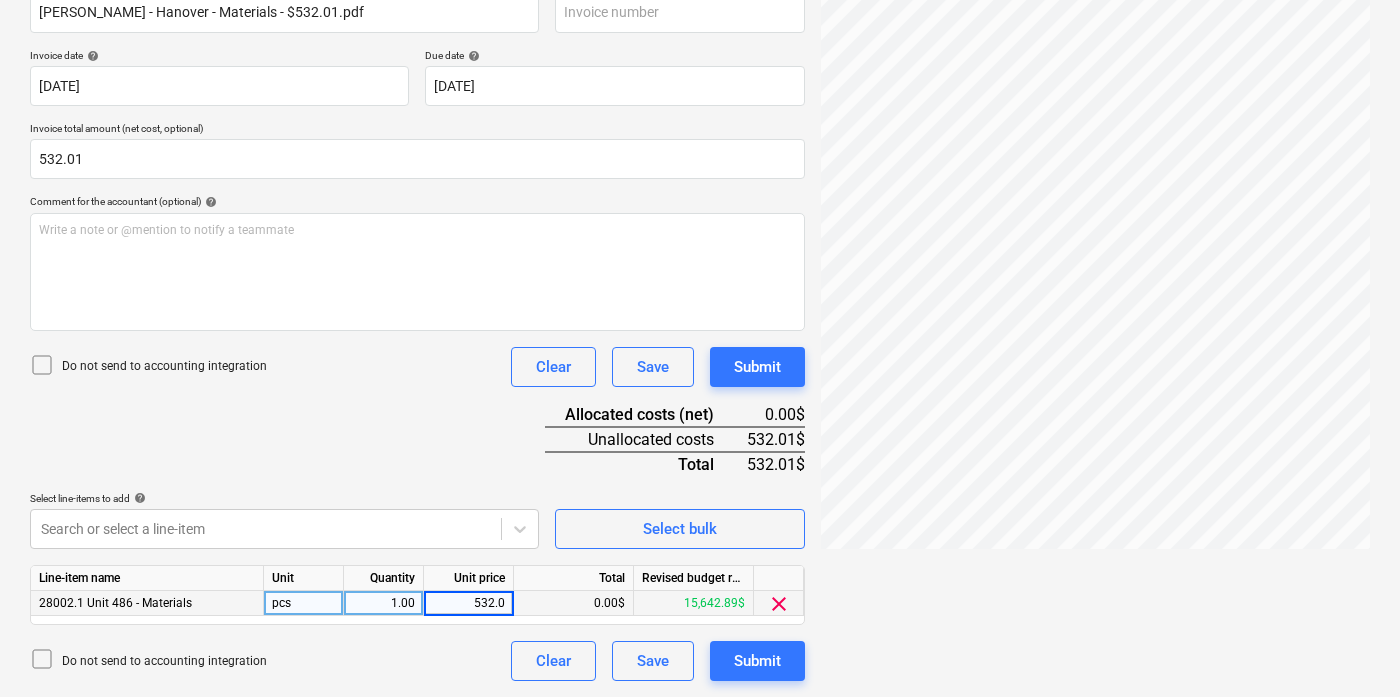 type on "532.01" 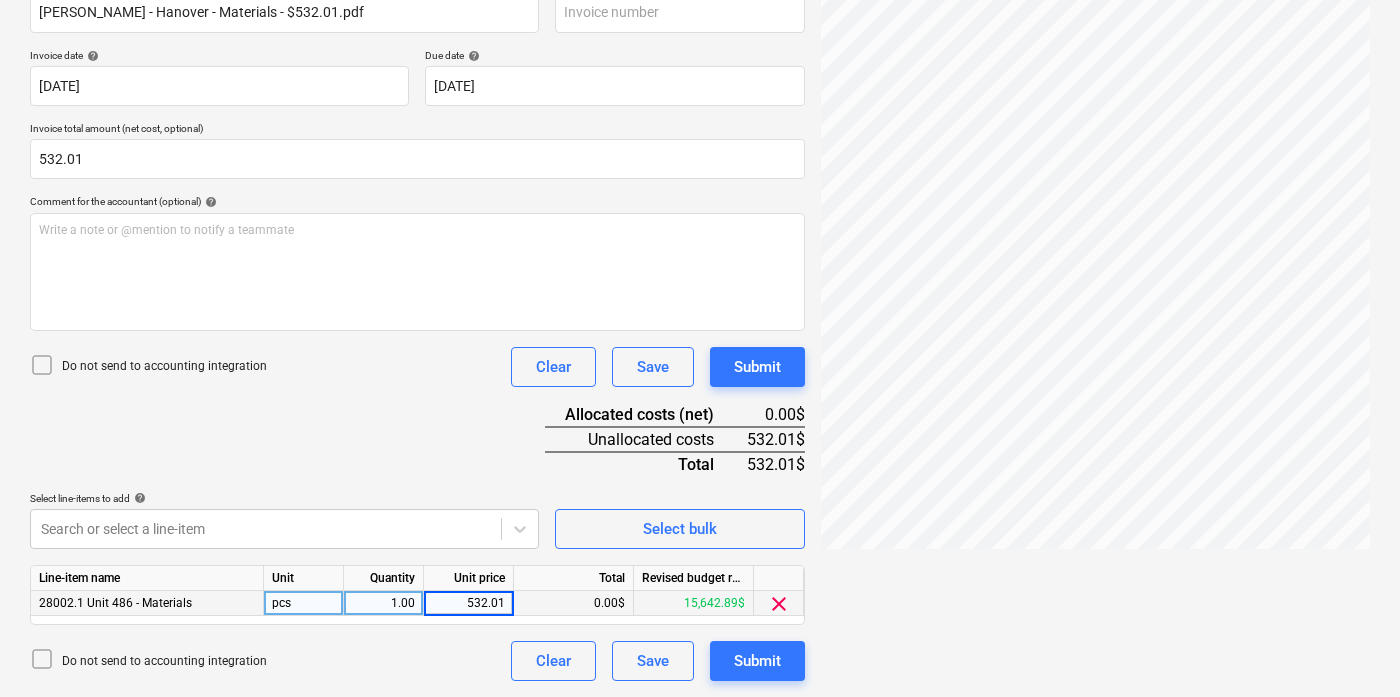 click on "Document name help [PERSON_NAME] - Materials - $532.01.pdf Invoice number  (optional) help Invoice date help [DATE] 10.07.2025 Press the down arrow key to interact with the calendar and
select a date. Press the question mark key to get the keyboard shortcuts for changing dates. Due date help [DATE] 10.07.2025 Press the down arrow key to interact with the calendar and
select a date. Press the question mark key to get the keyboard shortcuts for changing dates. Invoice total amount (net cost, optional) 532.01 Comment for the accountant (optional) help Write a note or @mention to notify a teammate ﻿ Do not send to accounting integration Clear Save Submit Allocated costs (net) 0.00$ Unallocated costs 532.01$ Total 532.01$ Select line-items to add help Search or select a line-item Select bulk Line-item name Unit Quantity Unit price Total Revised budget remaining 28002.1 Unit 486 - Materials pcs 1.00 532.01 0.00$ 15,642.89$ clear Do not send to accounting integration Clear Save Submit" at bounding box center (417, 328) 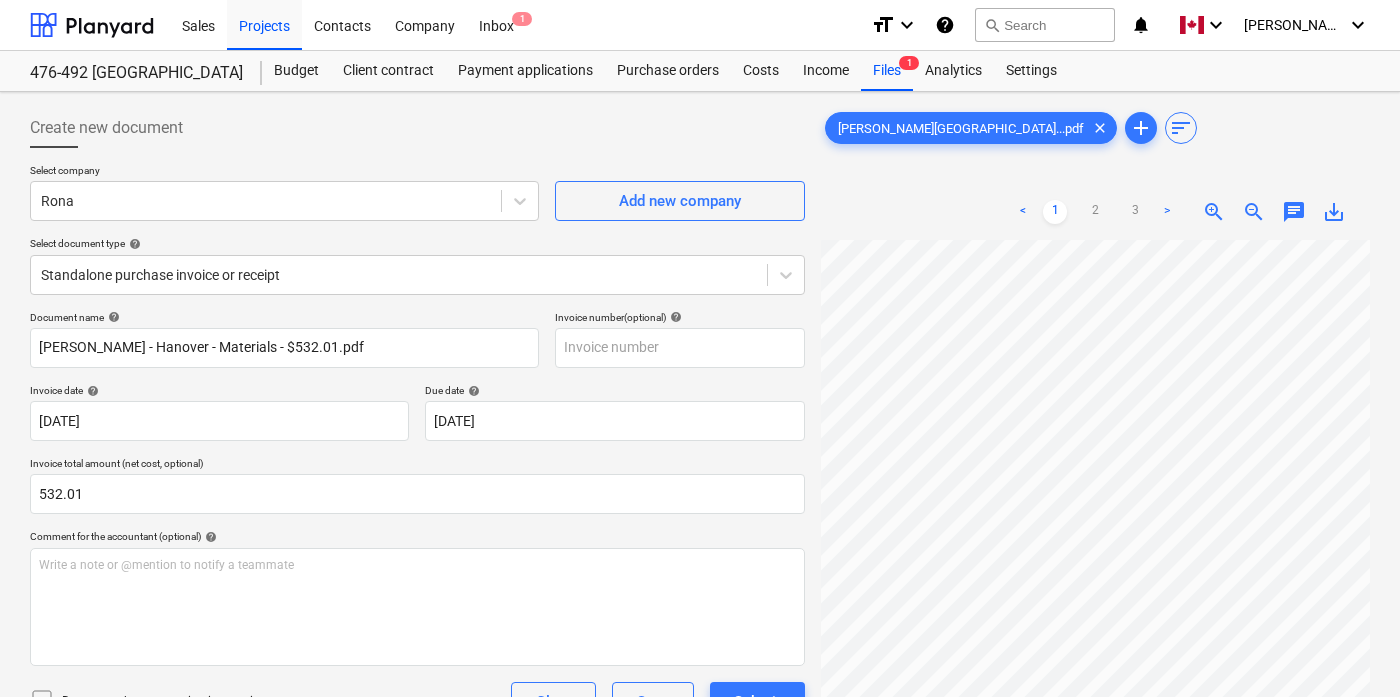 scroll, scrollTop: 335, scrollLeft: 0, axis: vertical 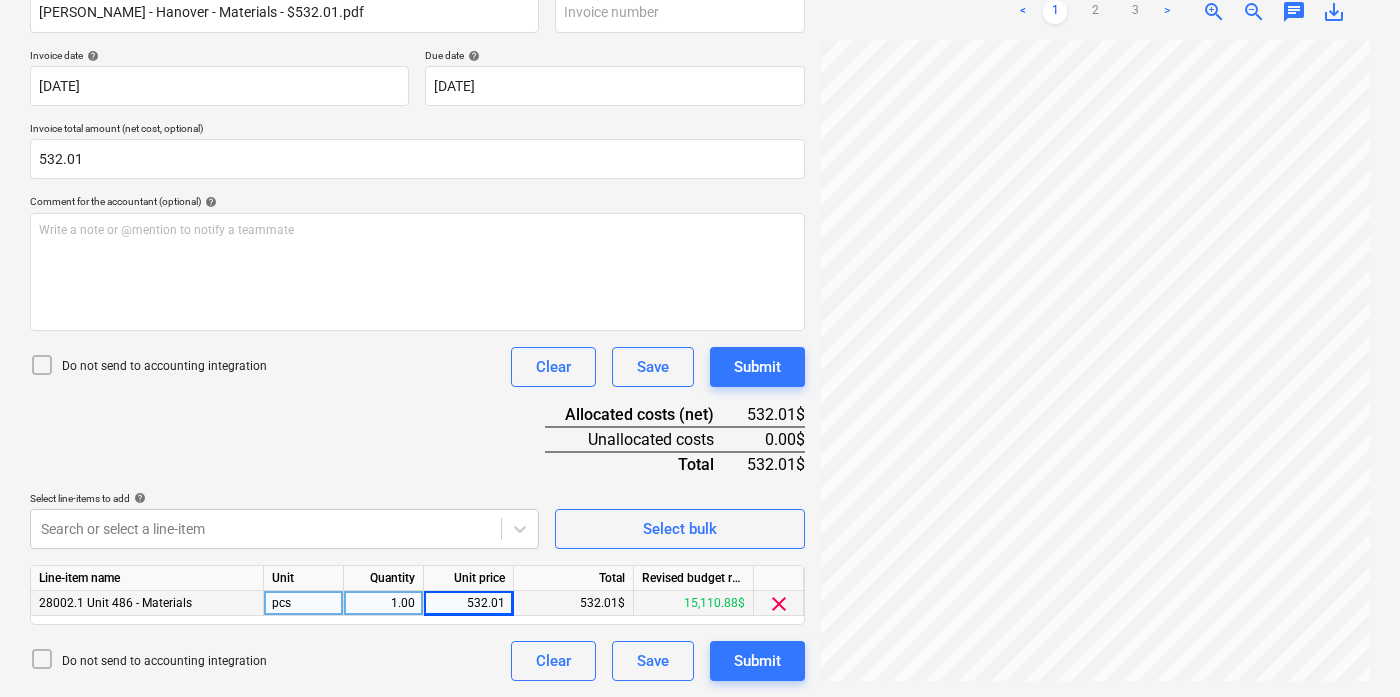 click on "Document name help [PERSON_NAME] - Materials - $532.01.pdf Invoice number  (optional) help Invoice date help [DATE] 10.07.2025 Press the down arrow key to interact with the calendar and
select a date. Press the question mark key to get the keyboard shortcuts for changing dates. Due date help [DATE] 10.07.2025 Press the down arrow key to interact with the calendar and
select a date. Press the question mark key to get the keyboard shortcuts for changing dates. Invoice total amount (net cost, optional) 532.01 Comment for the accountant (optional) help Write a note or @mention to notify a teammate ﻿ Do not send to accounting integration Clear Save Submit Allocated costs (net) 532.01$ Unallocated costs 0.00$ Total 532.01$ Select line-items to add help Search or select a line-item Select bulk Line-item name Unit Quantity Unit price Total Revised budget remaining 28002.1 Unit 486 - Materials pcs 1.00 532.01 532.01$ 15,110.88$ clear Do not send to accounting integration Clear Save Submit" at bounding box center (417, 328) 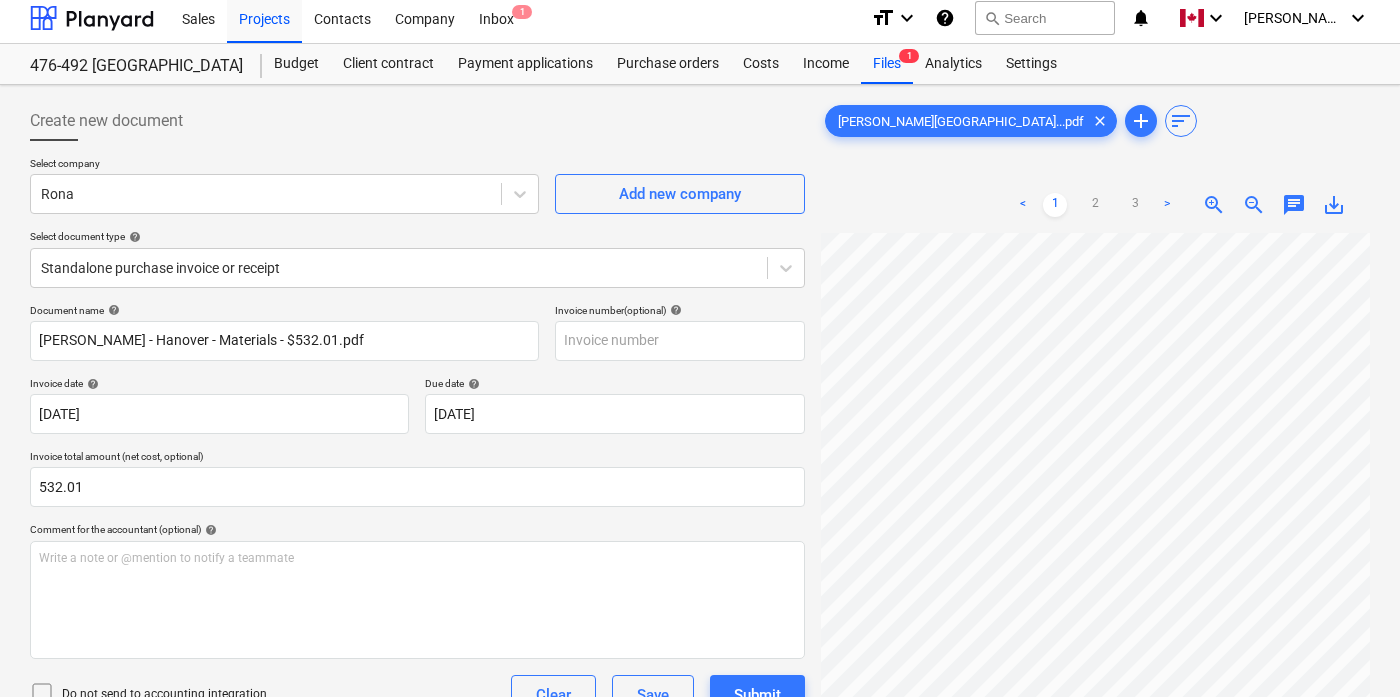 scroll, scrollTop: 0, scrollLeft: 0, axis: both 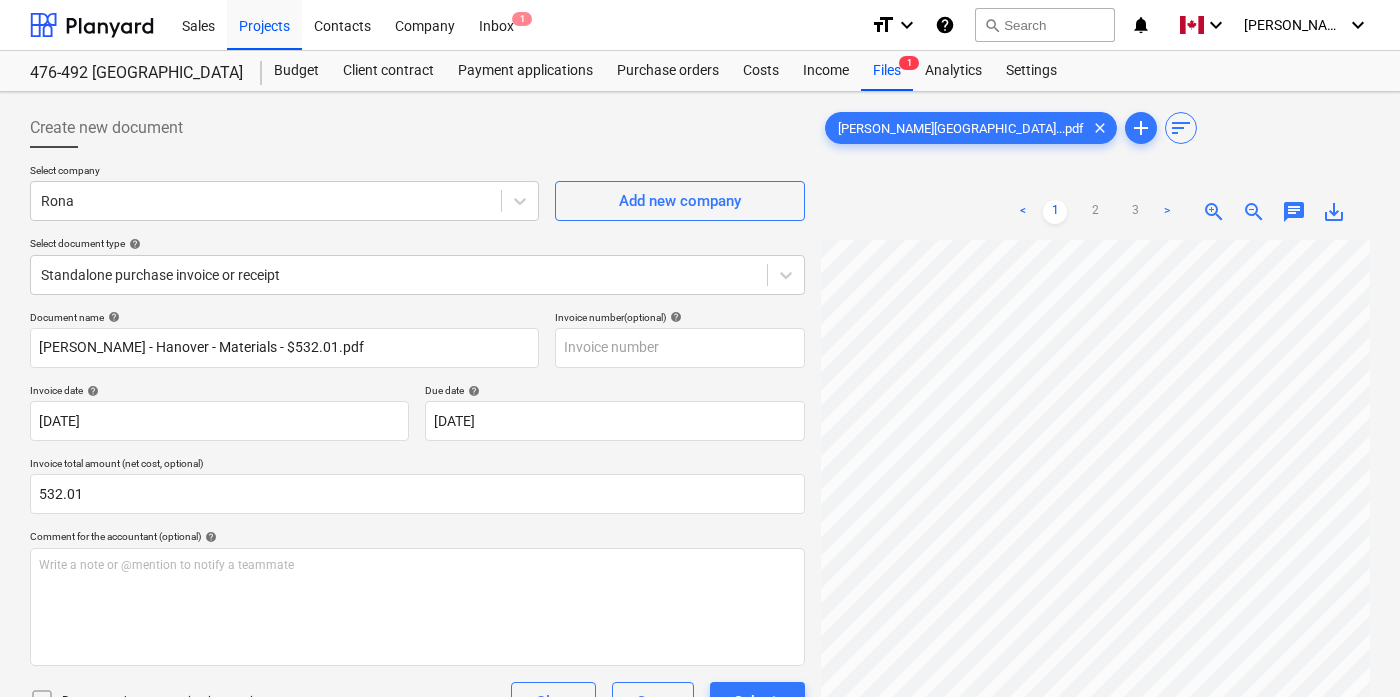 click at bounding box center [417, 156] 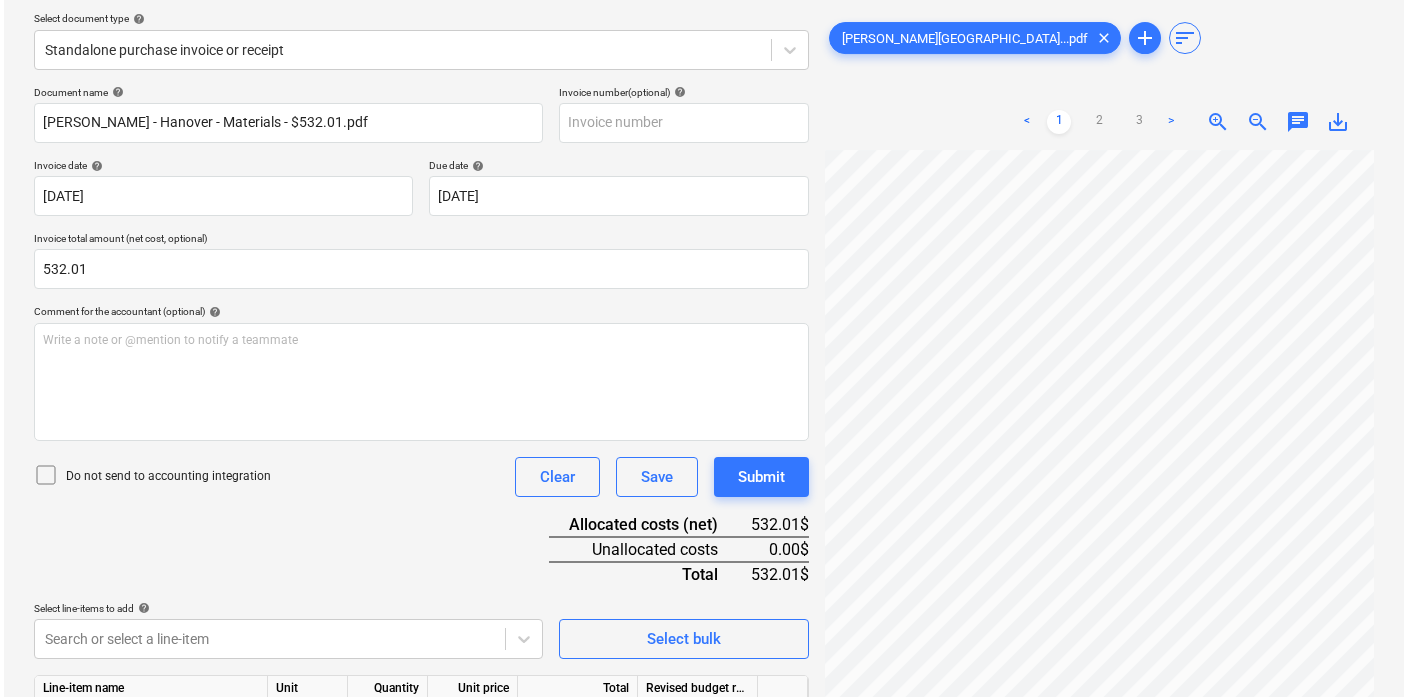 scroll, scrollTop: 335, scrollLeft: 0, axis: vertical 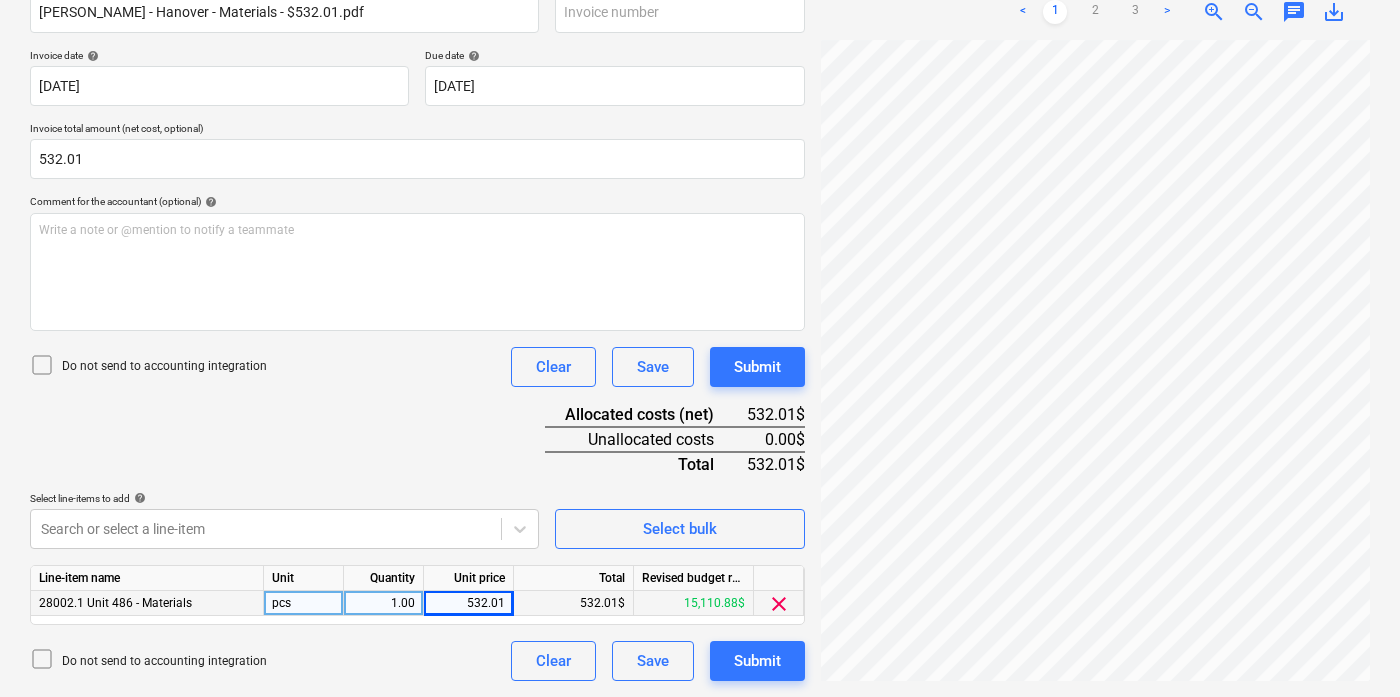 click on "Document name help [PERSON_NAME] - Materials - $532.01.pdf Invoice number  (optional) help Invoice date help [DATE] 10.07.2025 Press the down arrow key to interact with the calendar and
select a date. Press the question mark key to get the keyboard shortcuts for changing dates. Due date help [DATE] 10.07.2025 Press the down arrow key to interact with the calendar and
select a date. Press the question mark key to get the keyboard shortcuts for changing dates. Invoice total amount (net cost, optional) 532.01 Comment for the accountant (optional) help Write a note or @mention to notify a teammate ﻿ Do not send to accounting integration Clear Save Submit Allocated costs (net) 532.01$ Unallocated costs 0.00$ Total 532.01$ Select line-items to add help Search or select a line-item Select bulk Line-item name Unit Quantity Unit price Total Revised budget remaining 28002.1 Unit 486 - Materials pcs 1.00 532.01 532.01$ 15,110.88$ clear Do not send to accounting integration Clear Save Submit" at bounding box center [417, 328] 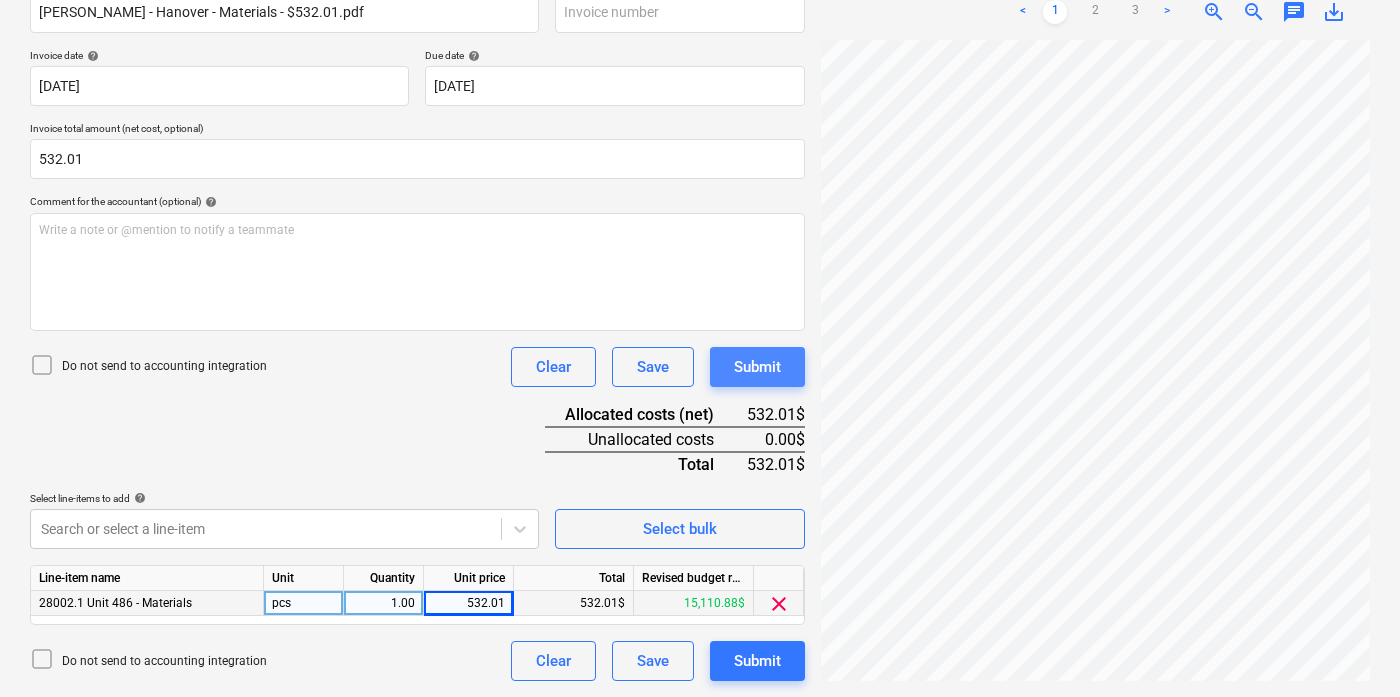 click on "Submit" at bounding box center [757, 367] 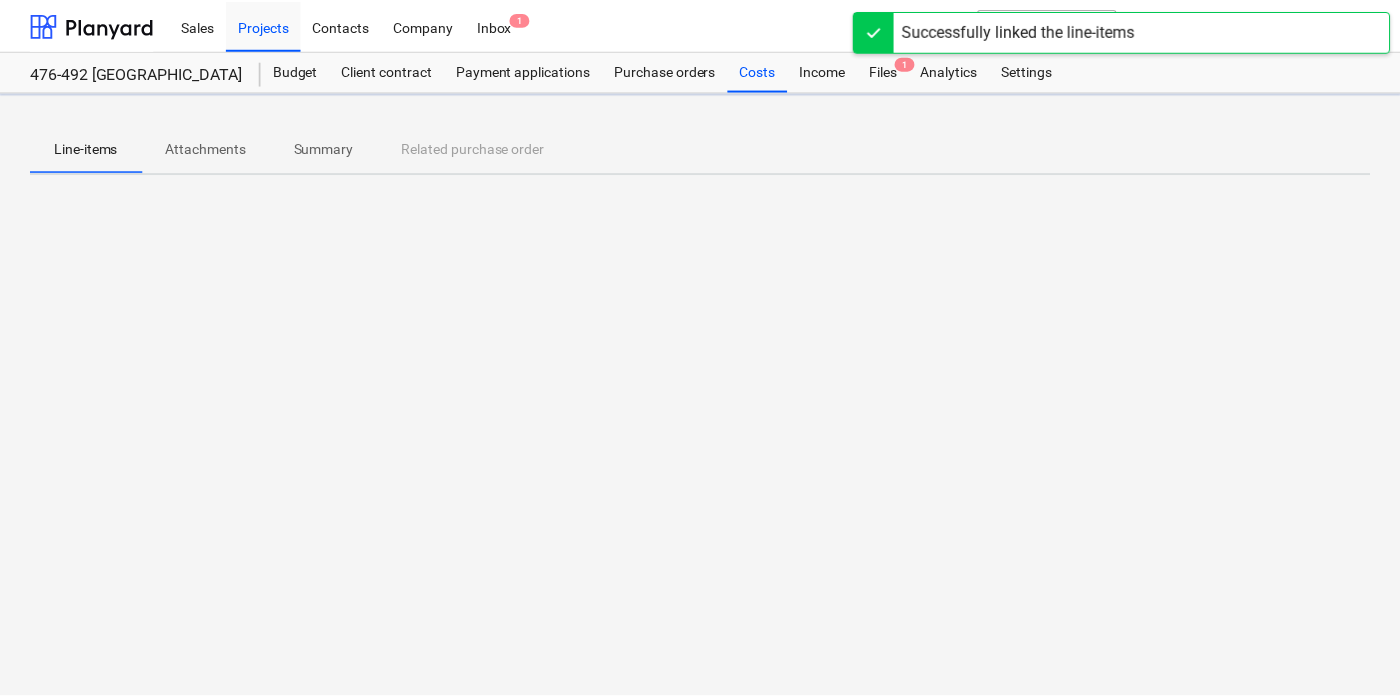 scroll, scrollTop: 0, scrollLeft: 0, axis: both 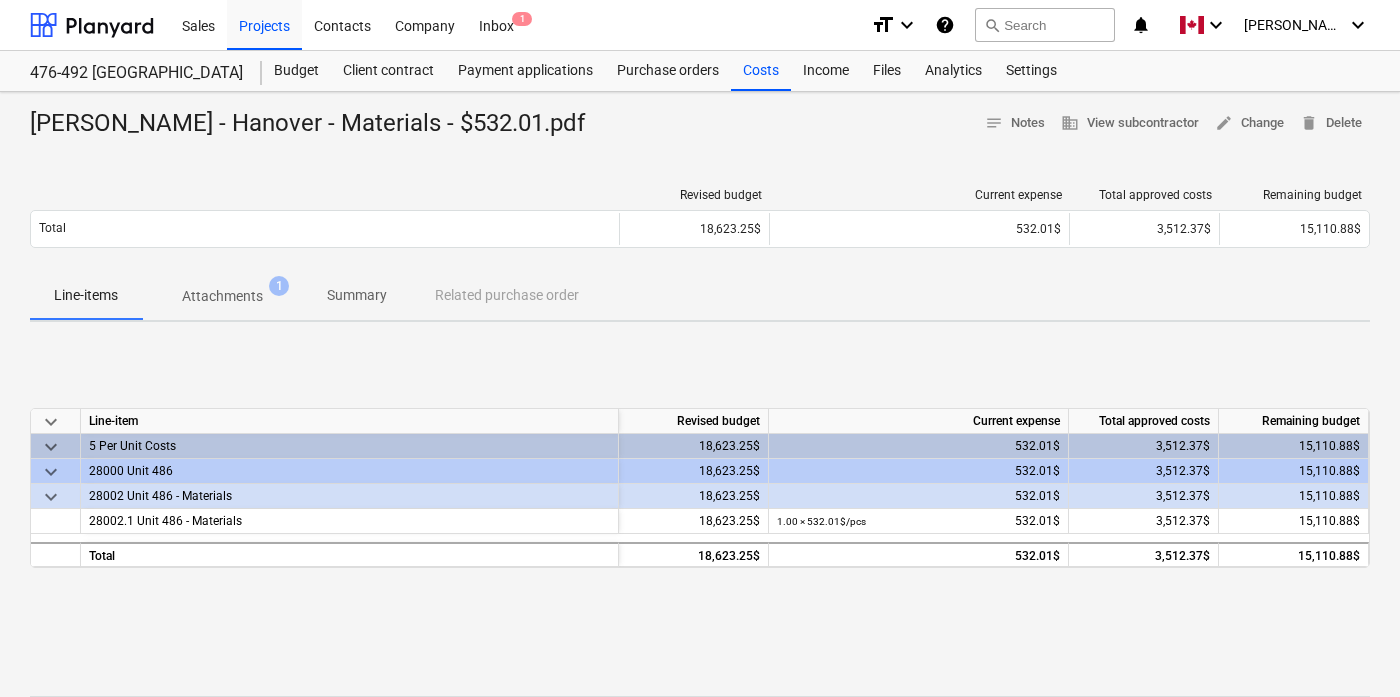 click on "keyboard_arrow_down Line-item Revised budget Current expense Total approved costs Remaining budget keyboard_arrow_down 5 Per Unit Costs 18,623.25$ 532.01$ 3,512.37$ 15,110.88$ keyboard_arrow_down 28000 Unit 486 18,623.25$ 532.01$ 3,512.37$ 15,110.88$ keyboard_arrow_down 28002 Unit 486 - Materials 18,623.25$ 532.01$ 3,512.37$ 15,110.88$ 28002.1 Unit 486 - Materials 18,623.25$ 1.00   ×   532.01$ / pcs 532.01$ 3,512.37$ 15,110.88$ Total 18,623.25$ 532.01$ 3,512.37$ 15,110.88$" at bounding box center [700, 488] 